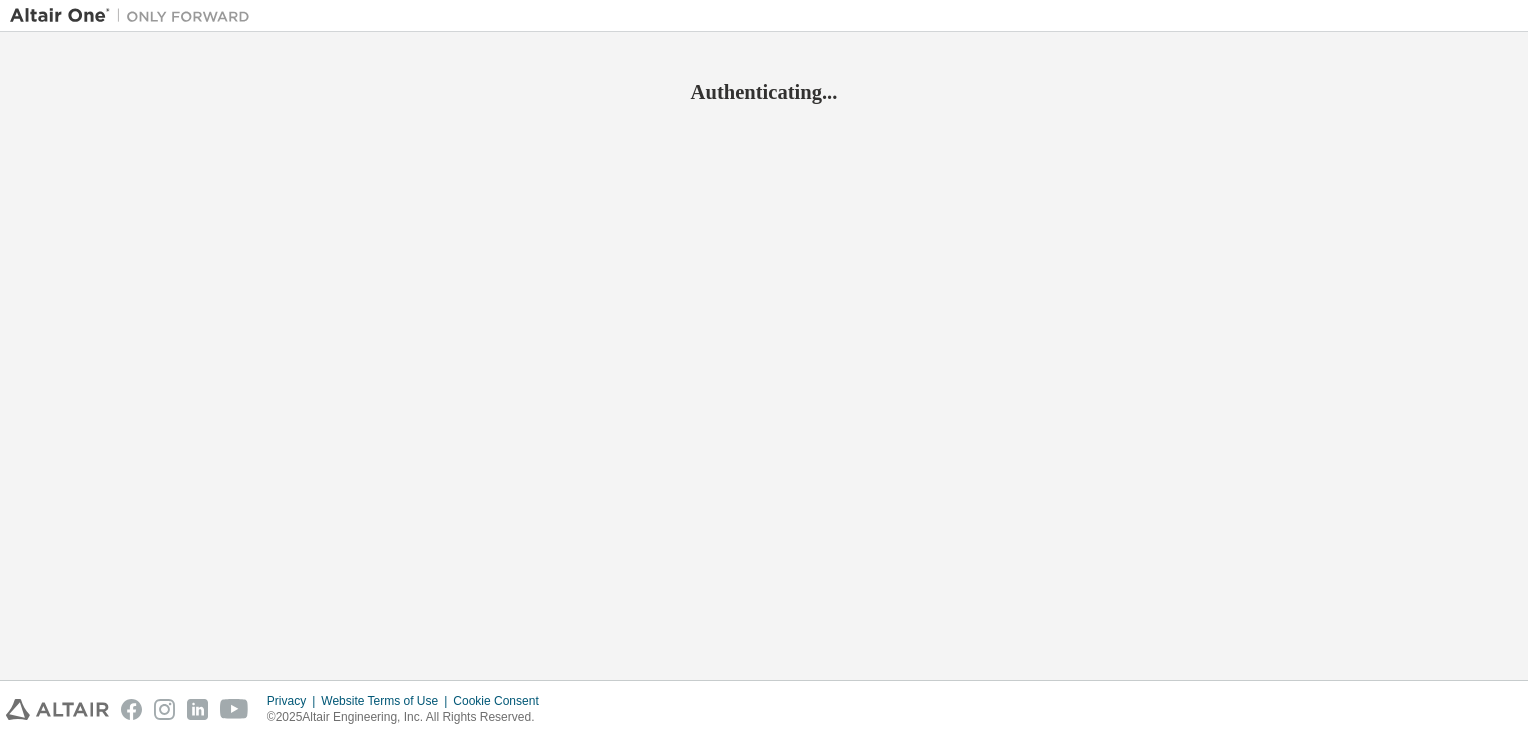 scroll, scrollTop: 0, scrollLeft: 0, axis: both 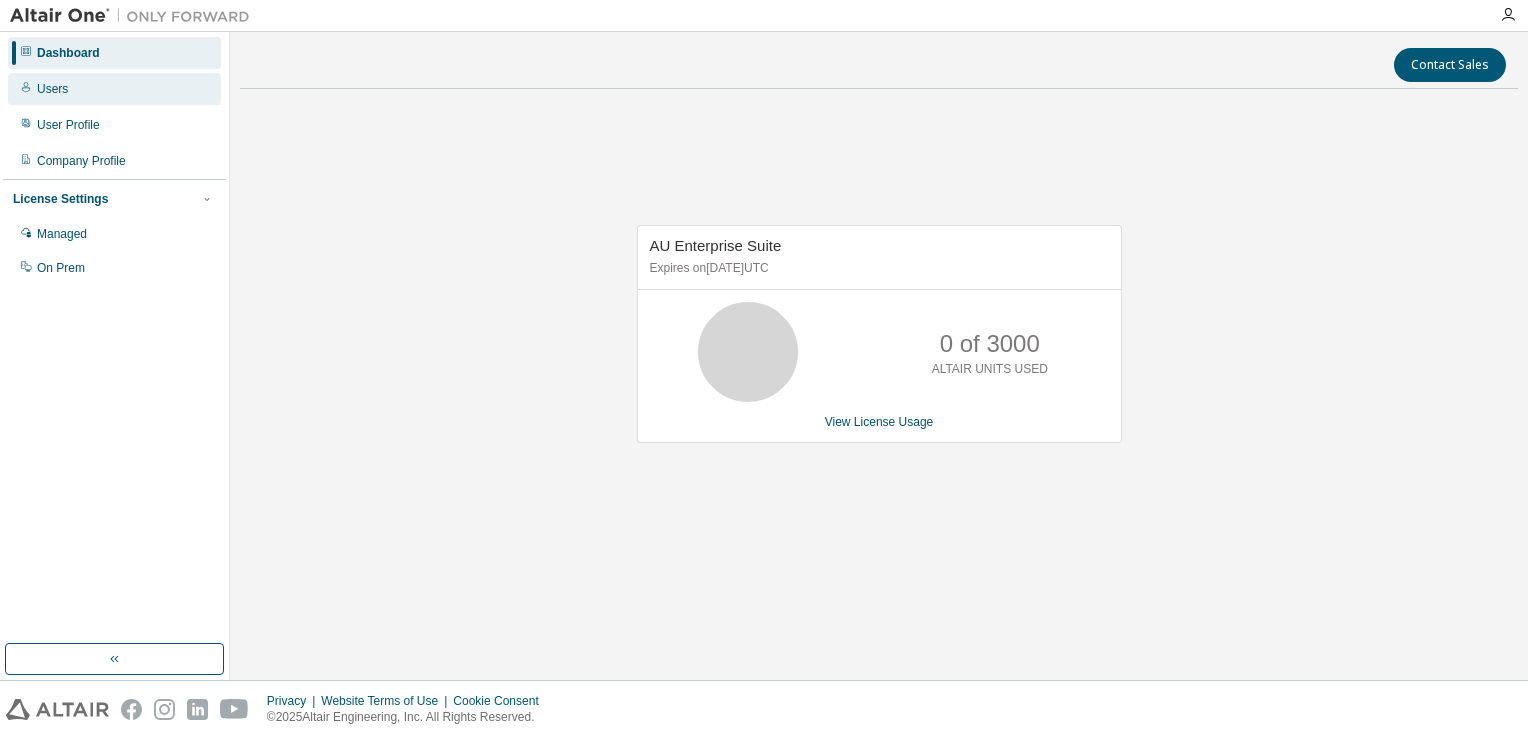 click on "Users" at bounding box center (114, 89) 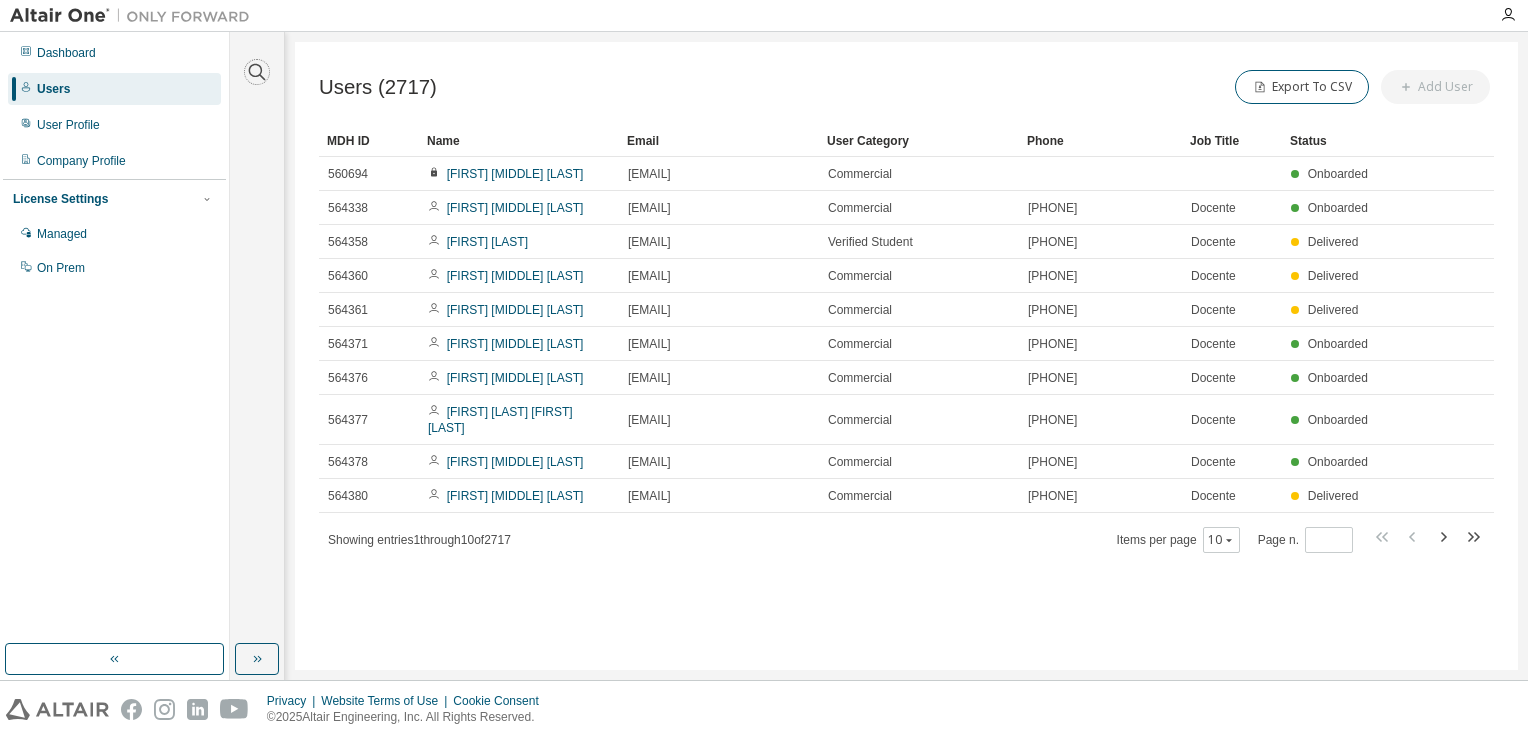 click 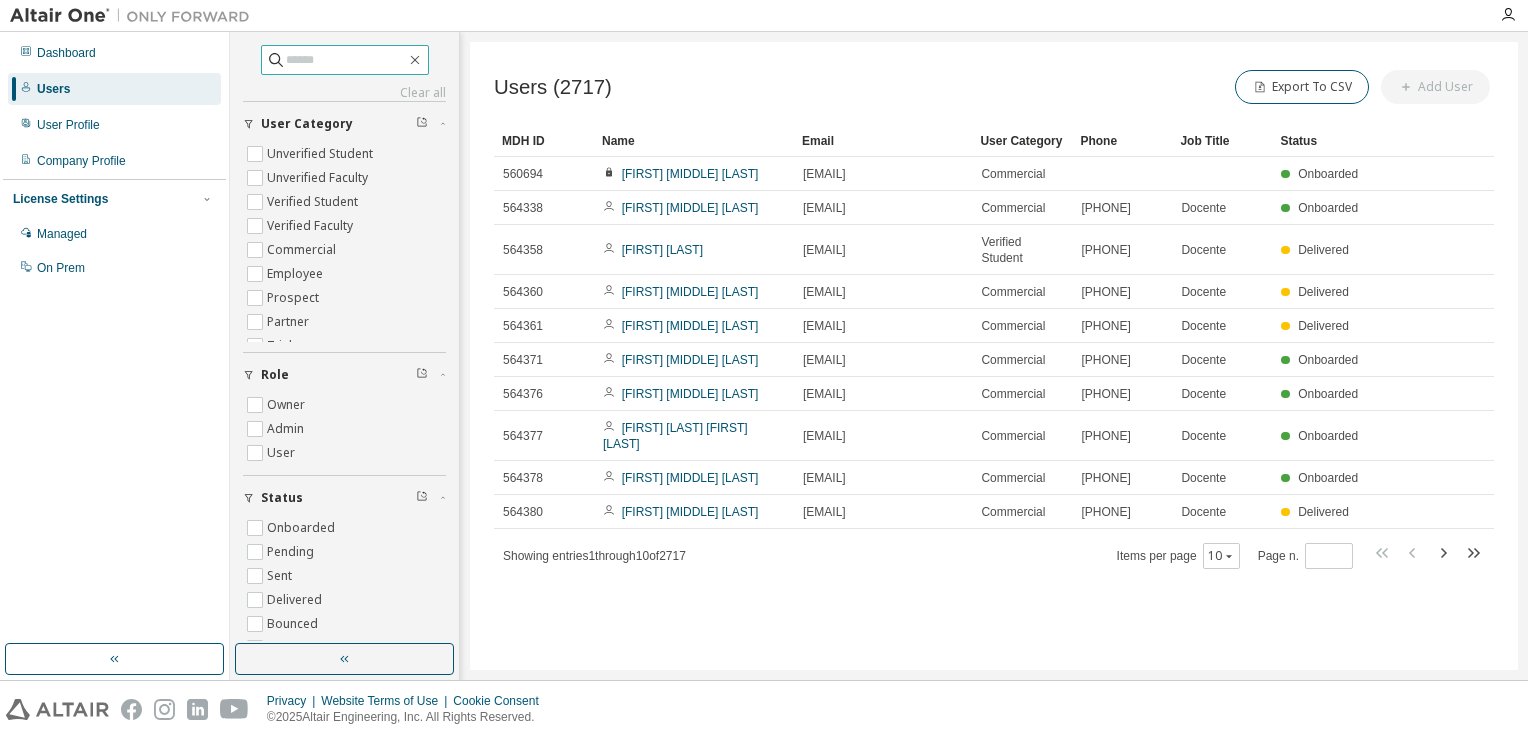 click at bounding box center [346, 60] 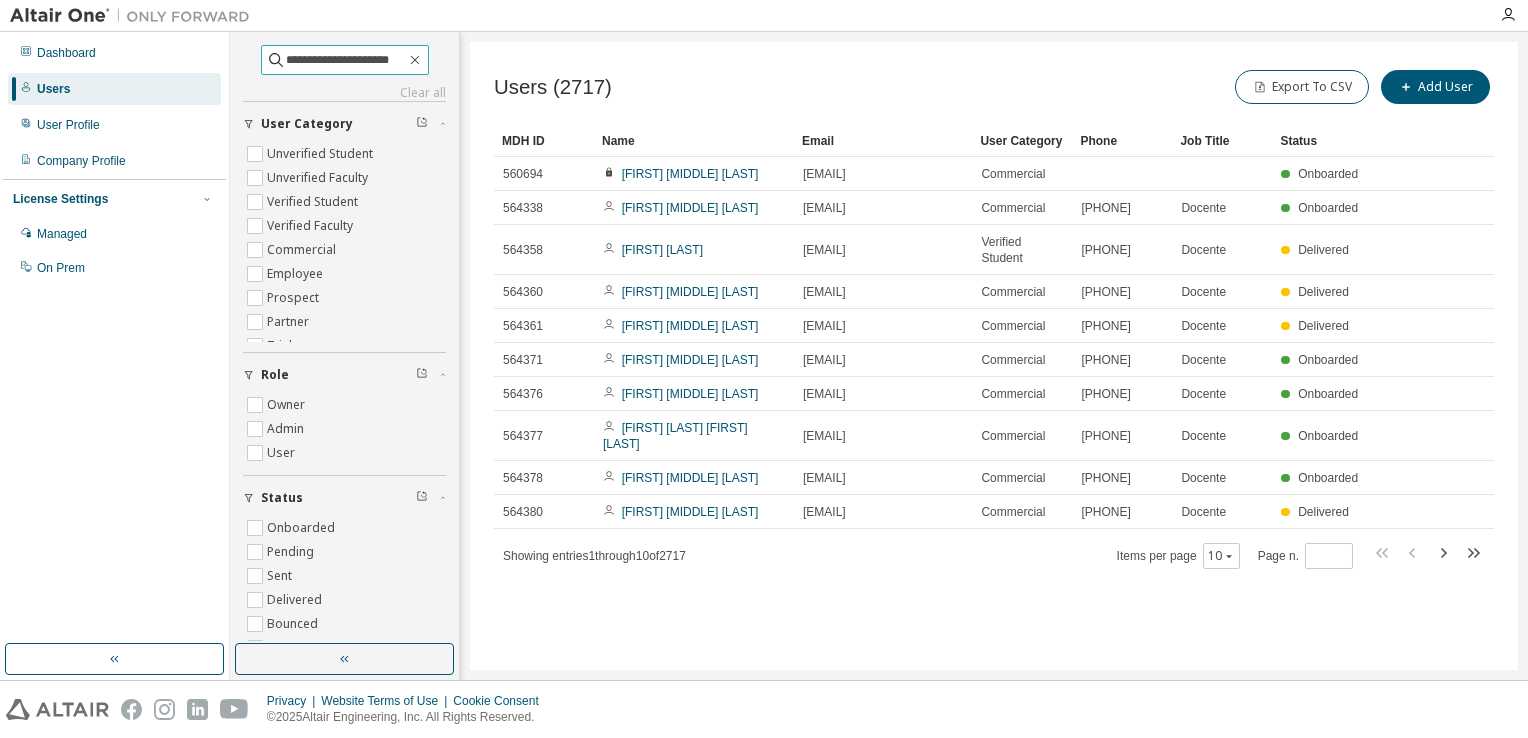 type on "**********" 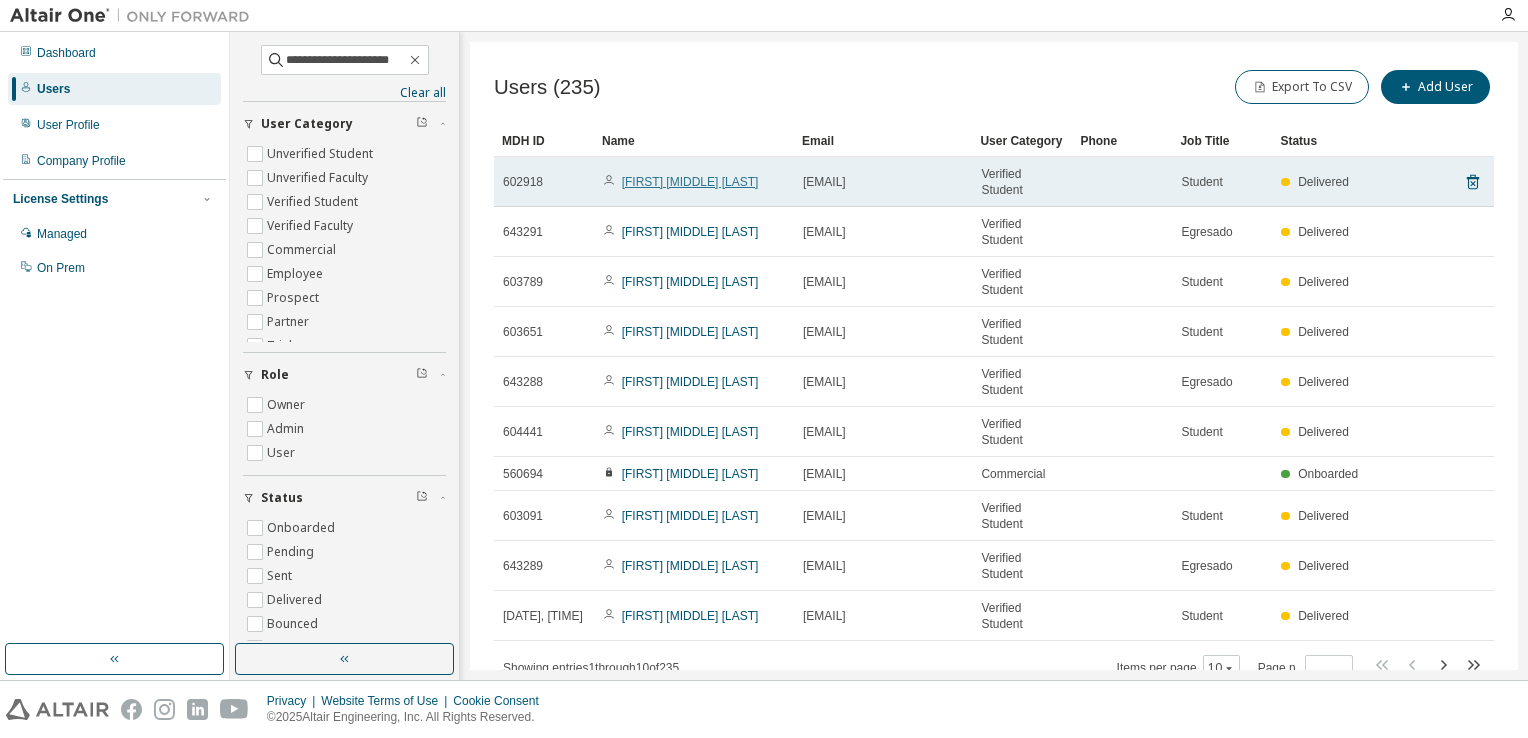 click on "[FIRST] [MIDDLE] [LAST]" at bounding box center (690, 182) 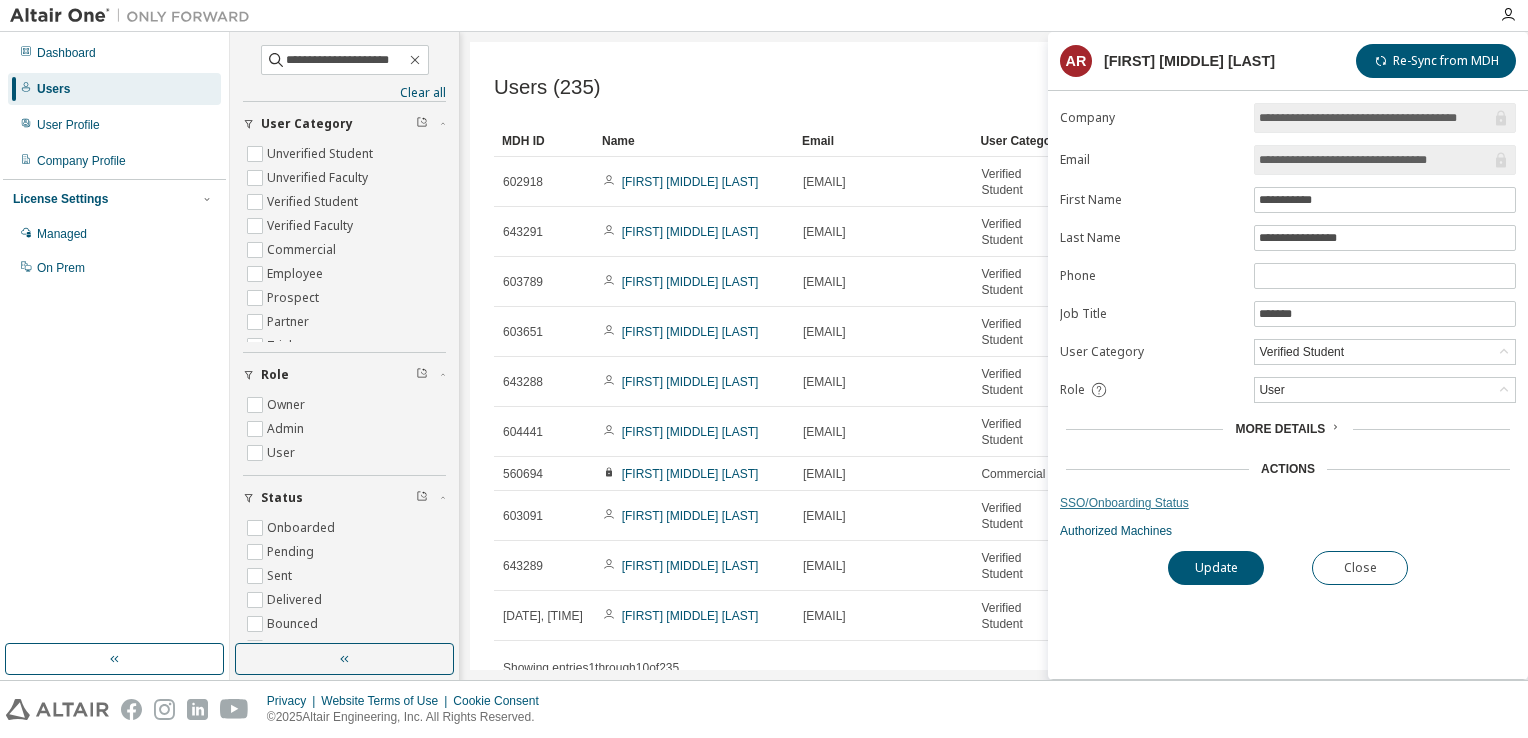 click on "SSO/Onboarding Status" at bounding box center [1288, 503] 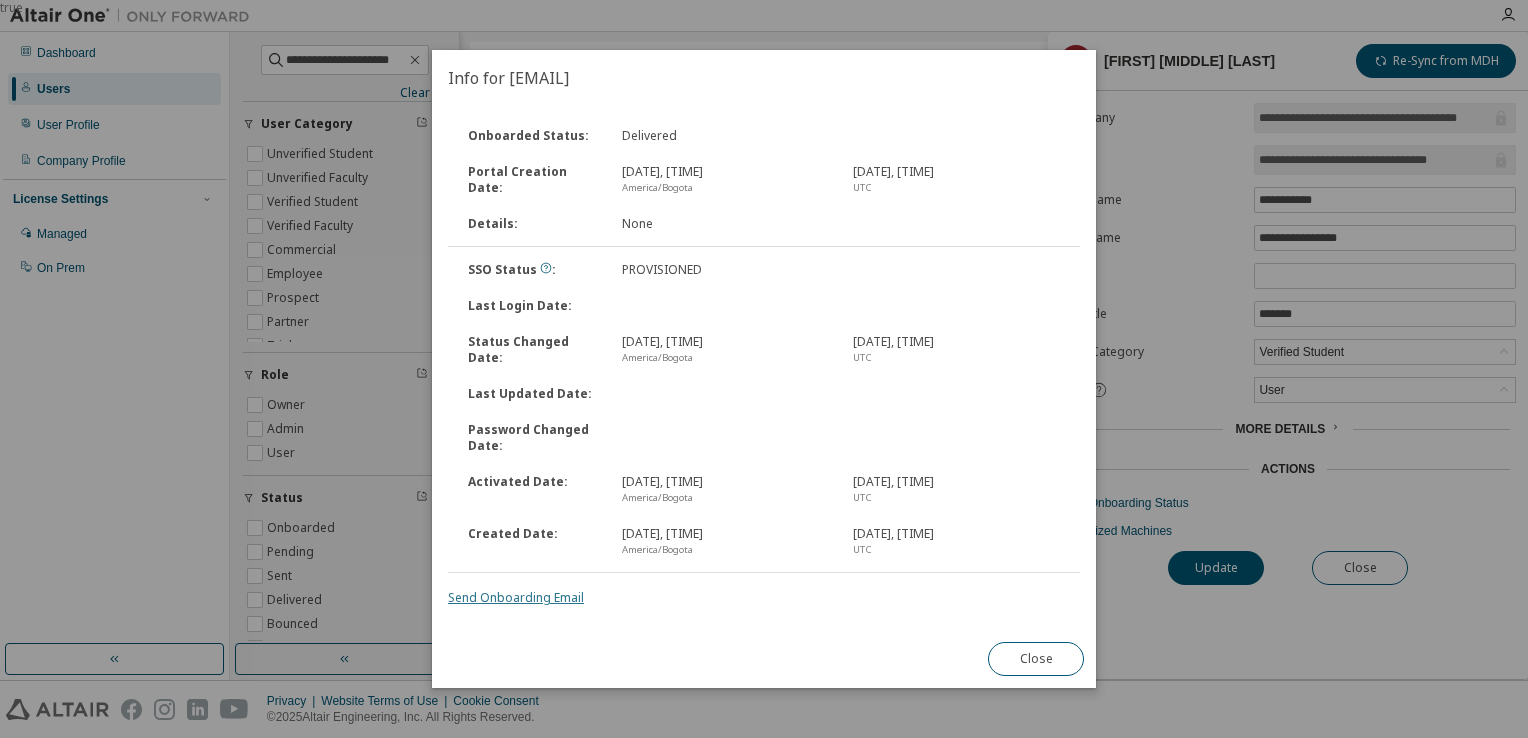 click on "Send Onboarding Email" at bounding box center [516, 597] 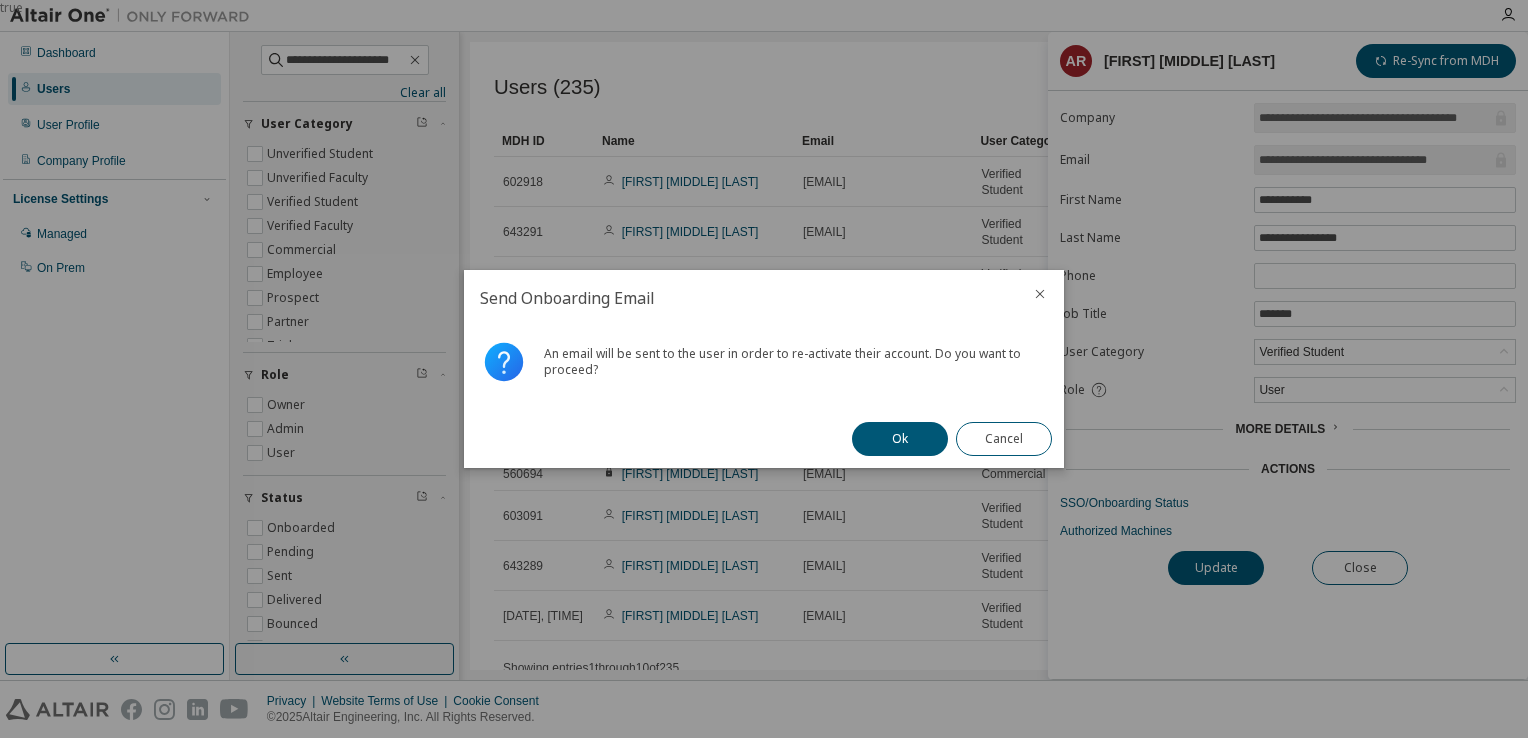 click on "Ok" at bounding box center [900, 439] 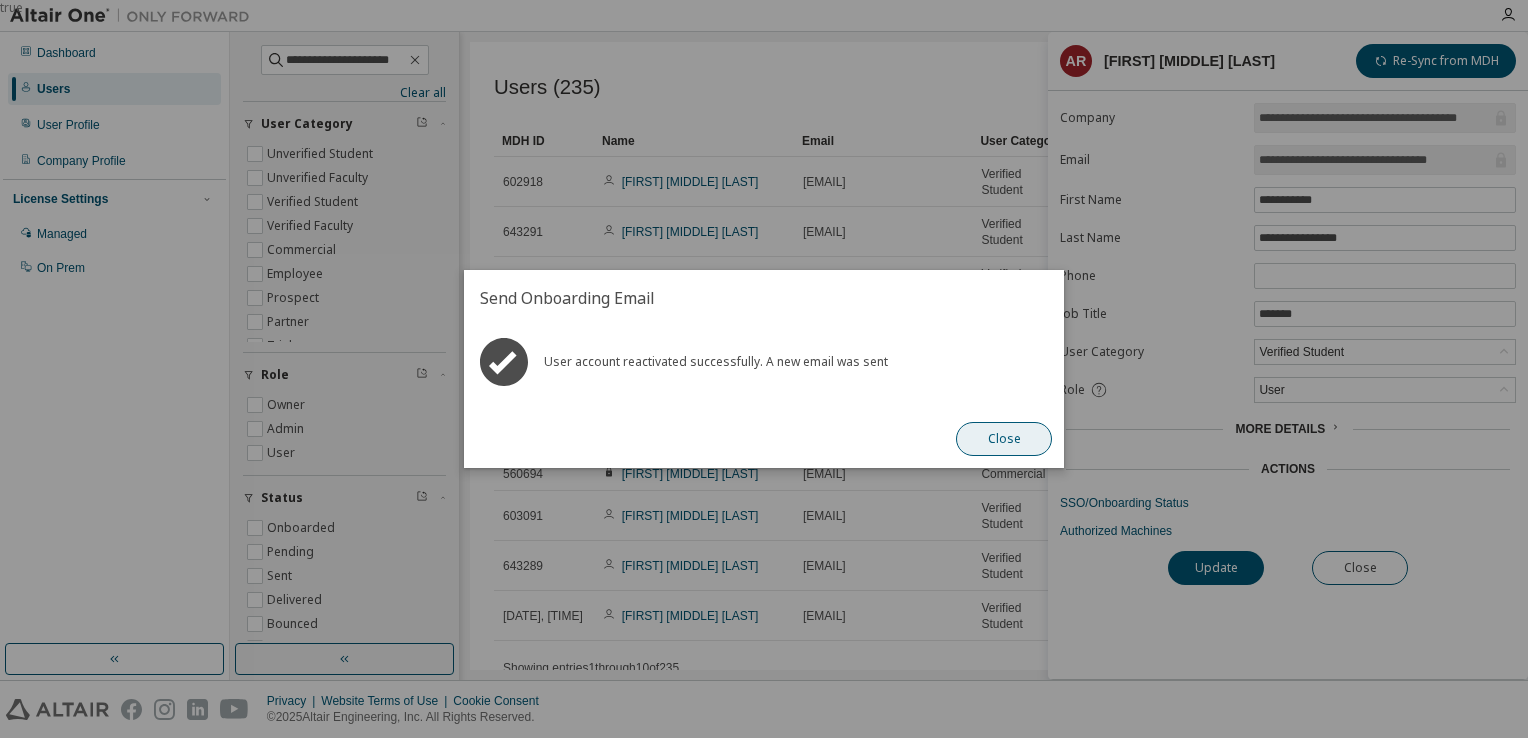 click on "Close" at bounding box center (1004, 439) 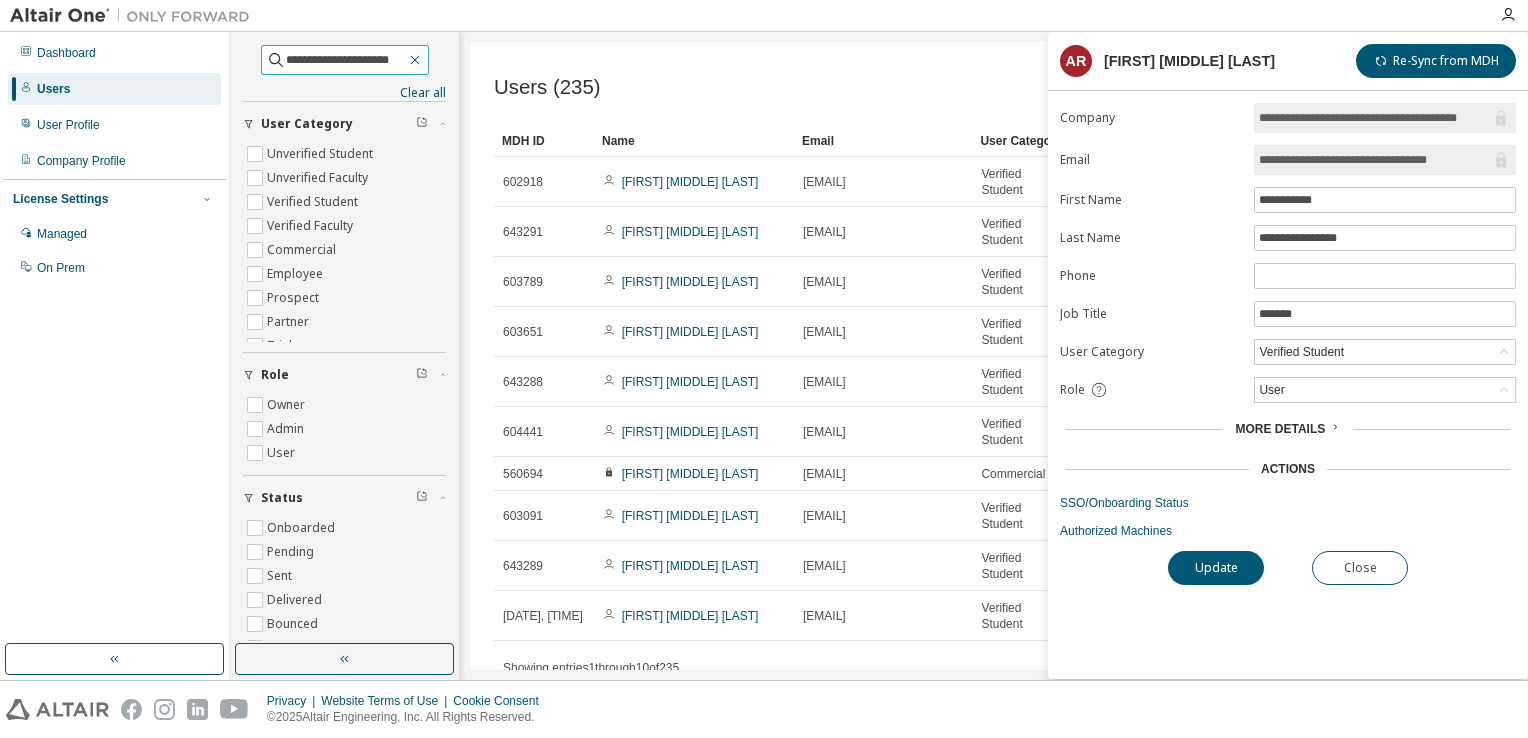 click at bounding box center (415, 60) 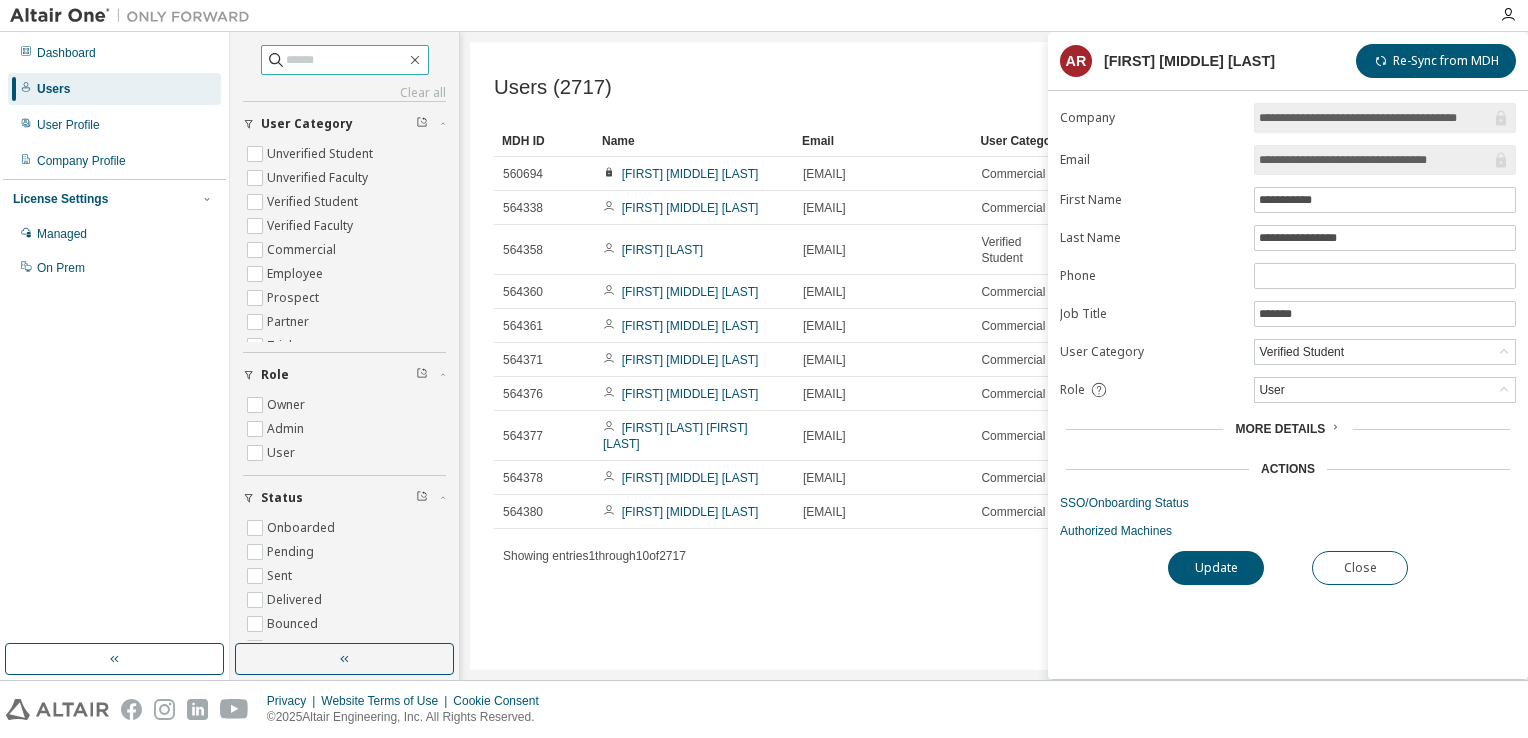 click at bounding box center (346, 60) 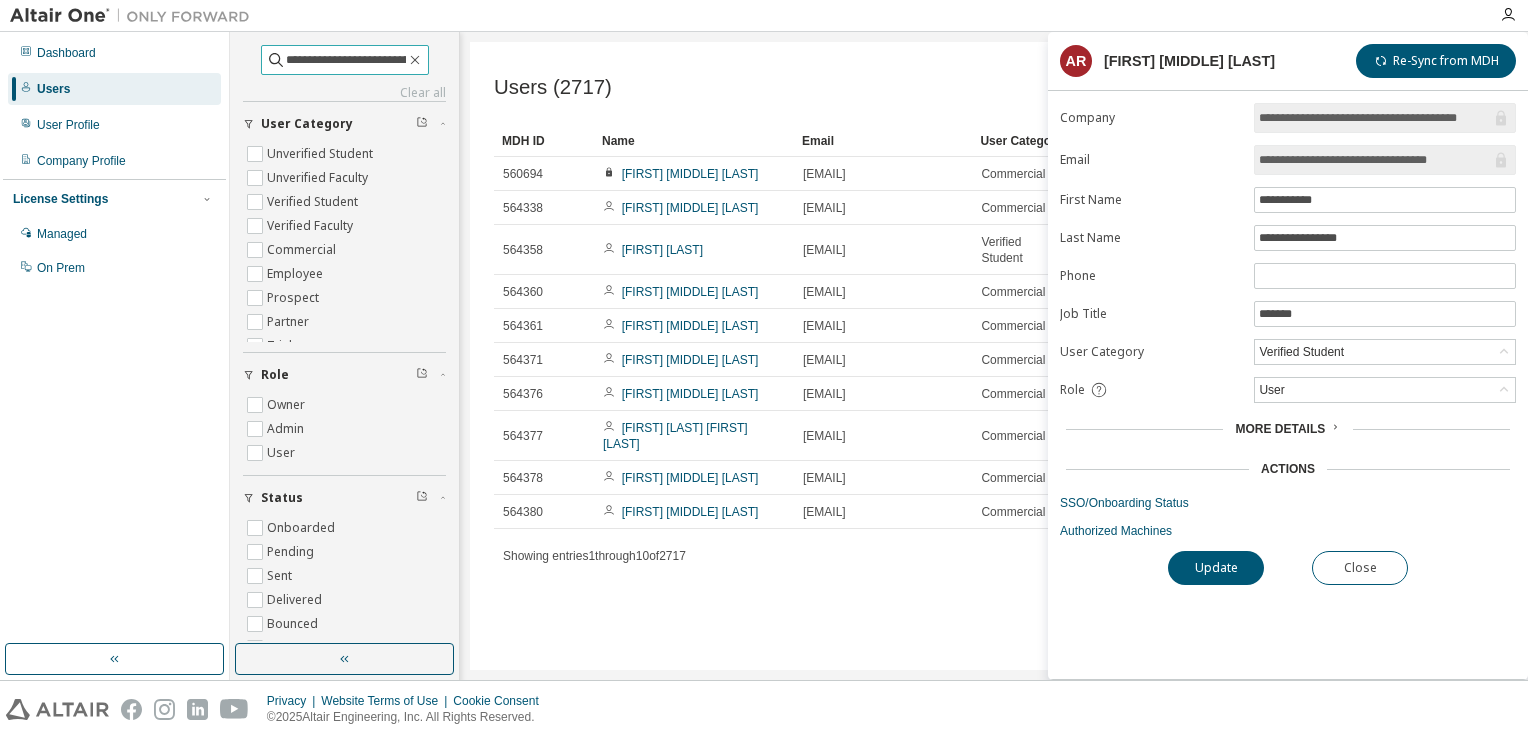 scroll, scrollTop: 0, scrollLeft: 4, axis: horizontal 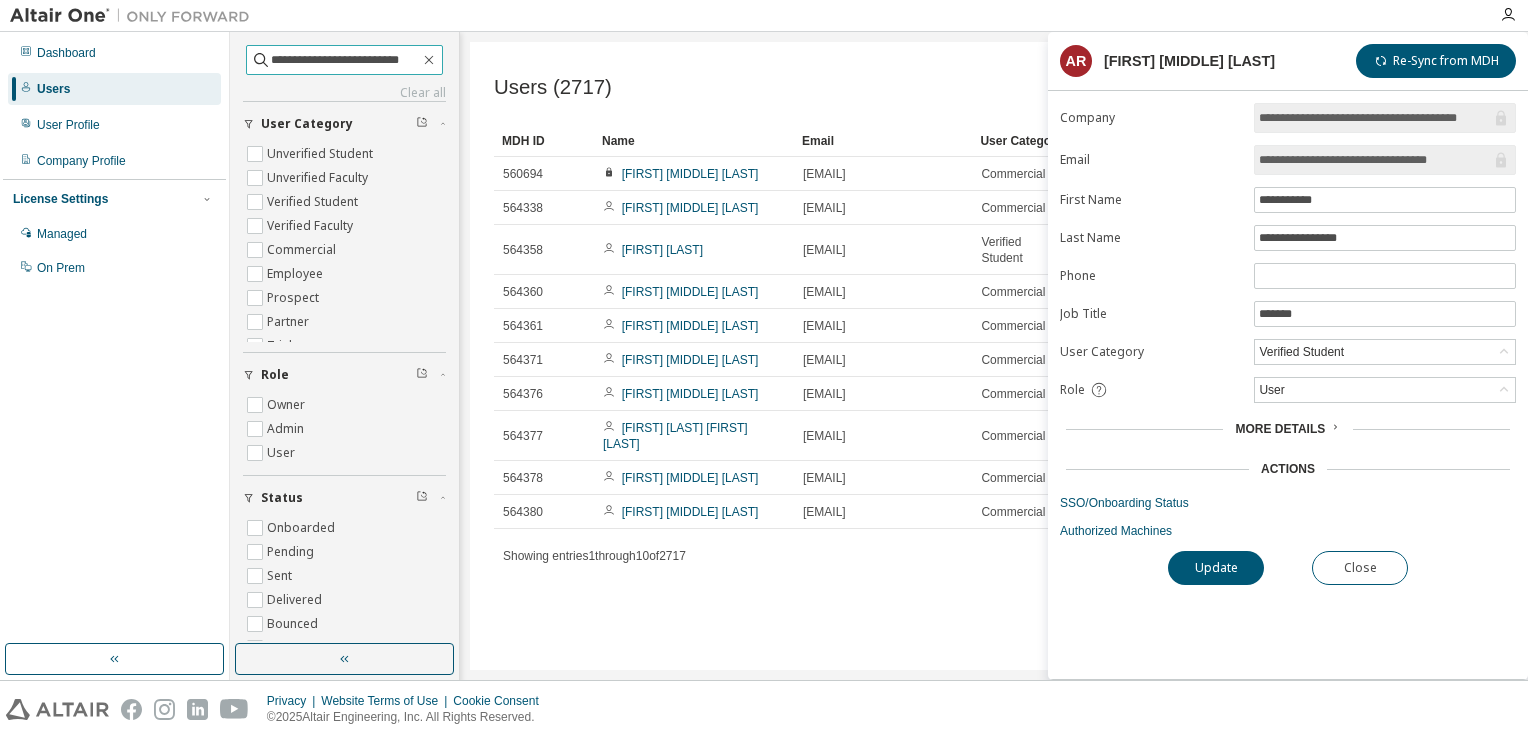type on "**********" 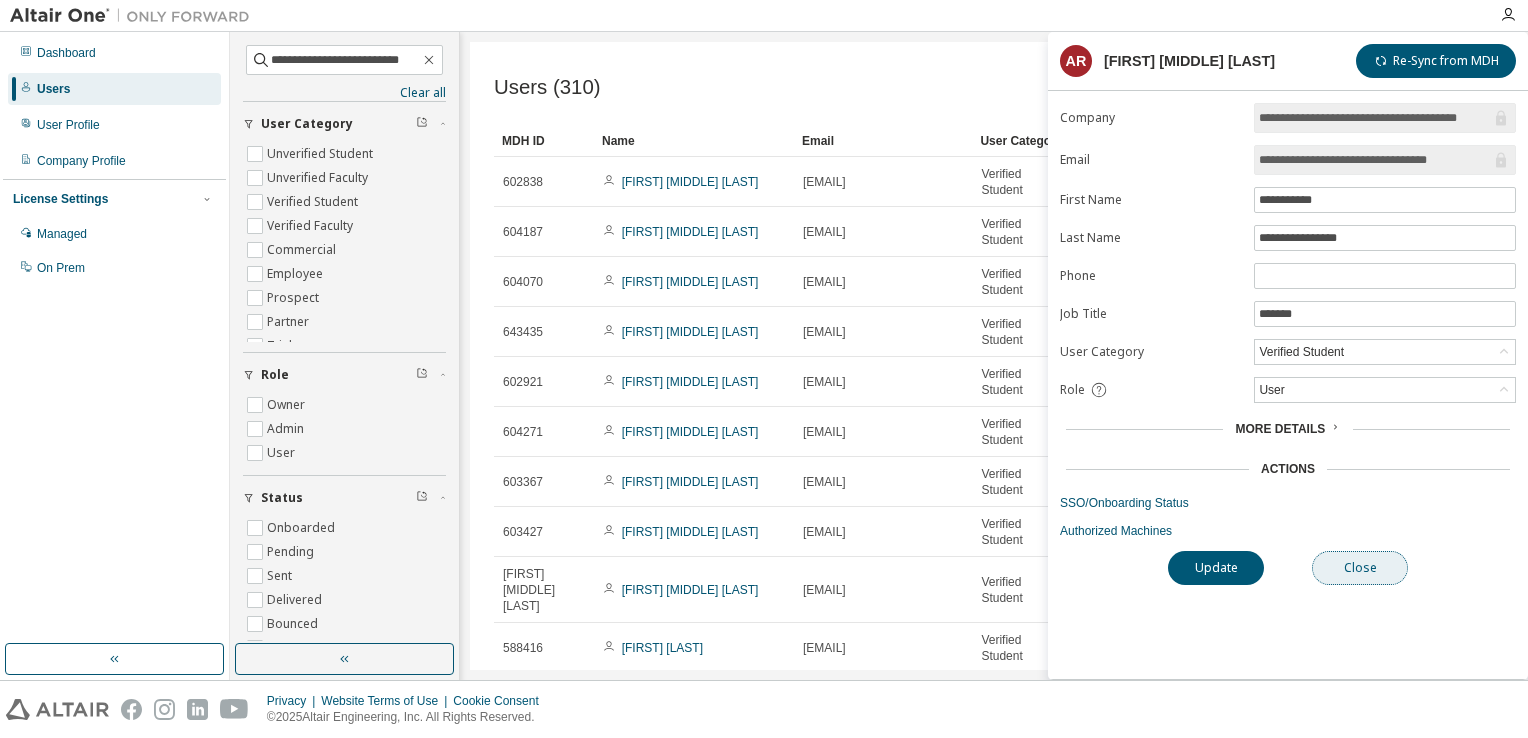 click on "Close" at bounding box center (1360, 568) 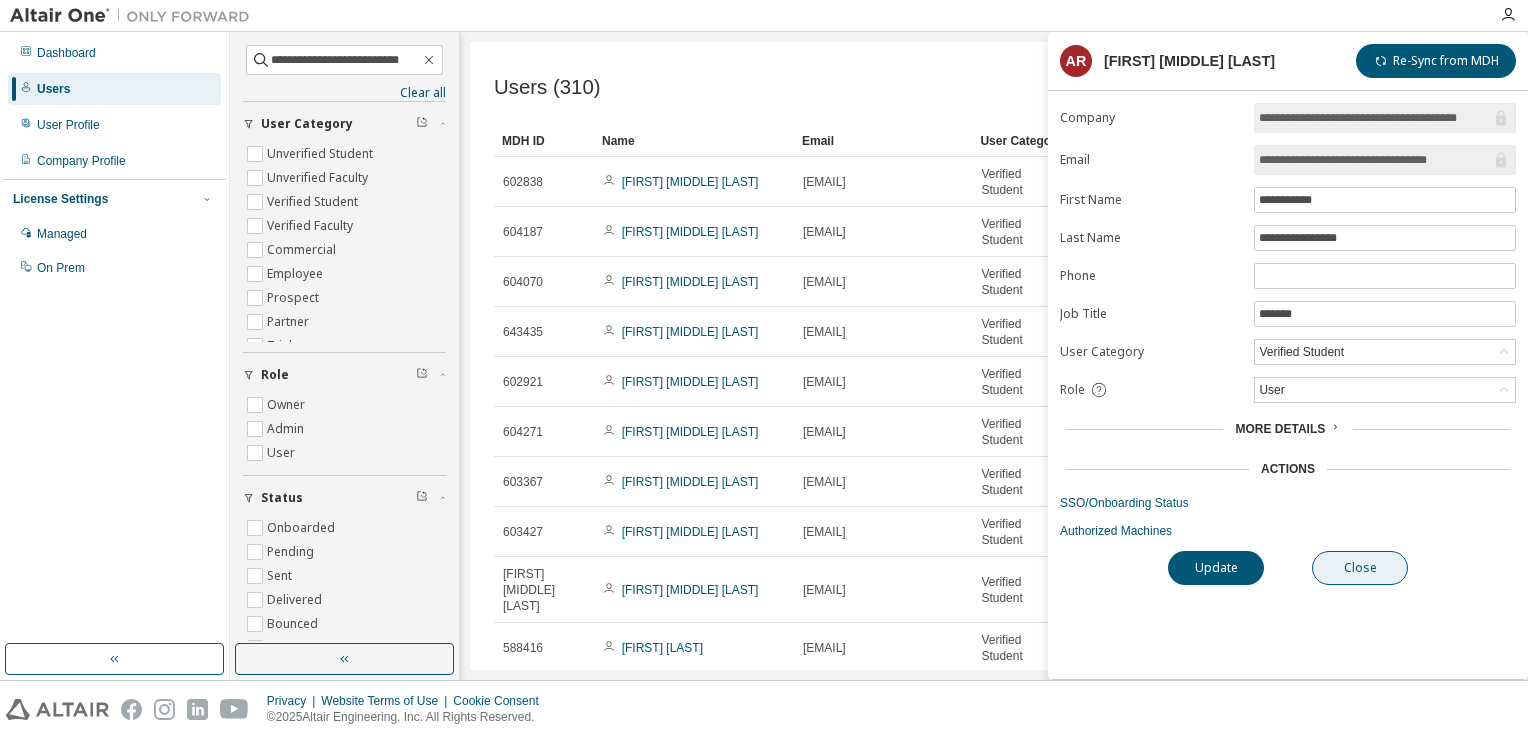 scroll, scrollTop: 0, scrollLeft: 0, axis: both 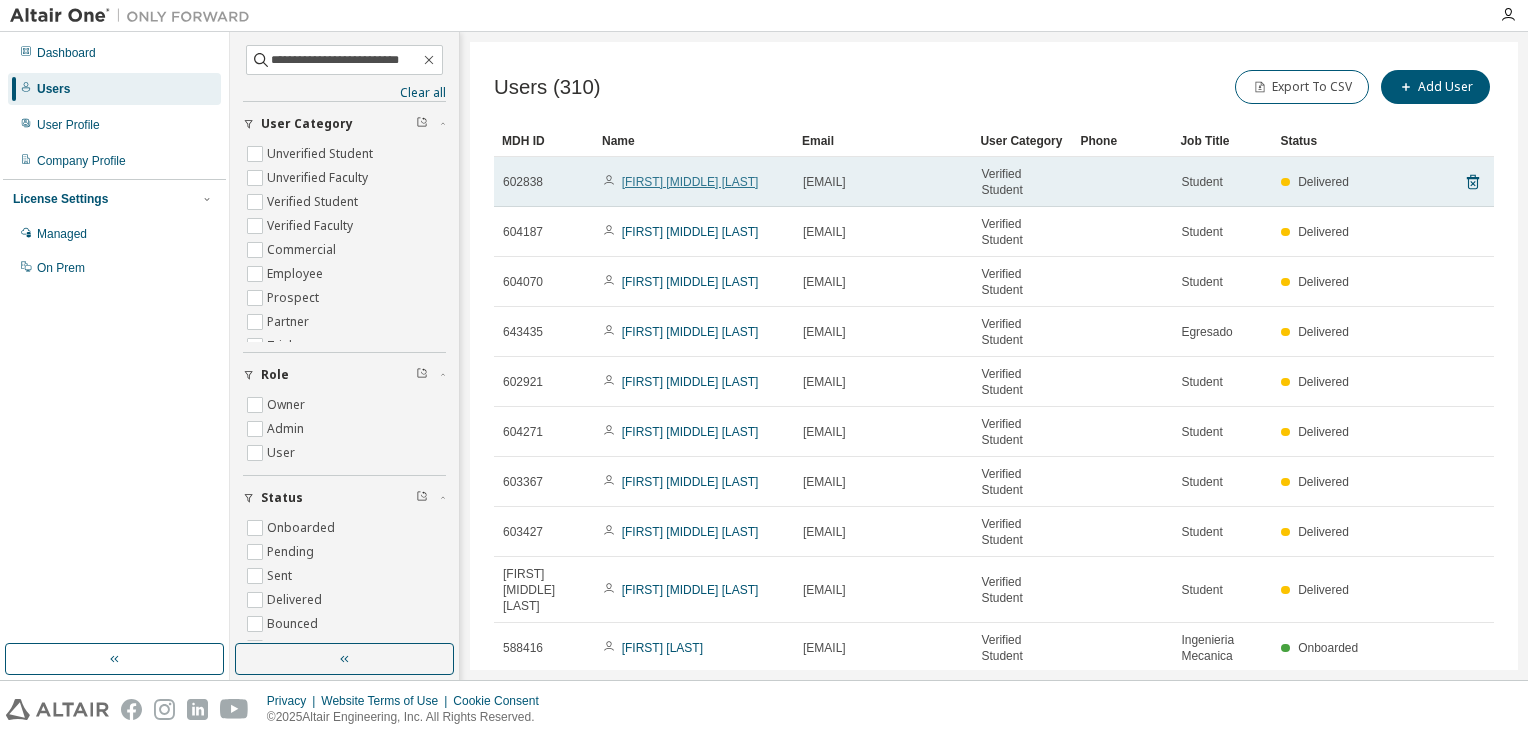 click on "[FIRST] [MIDDLE] [LAST]" at bounding box center (690, 182) 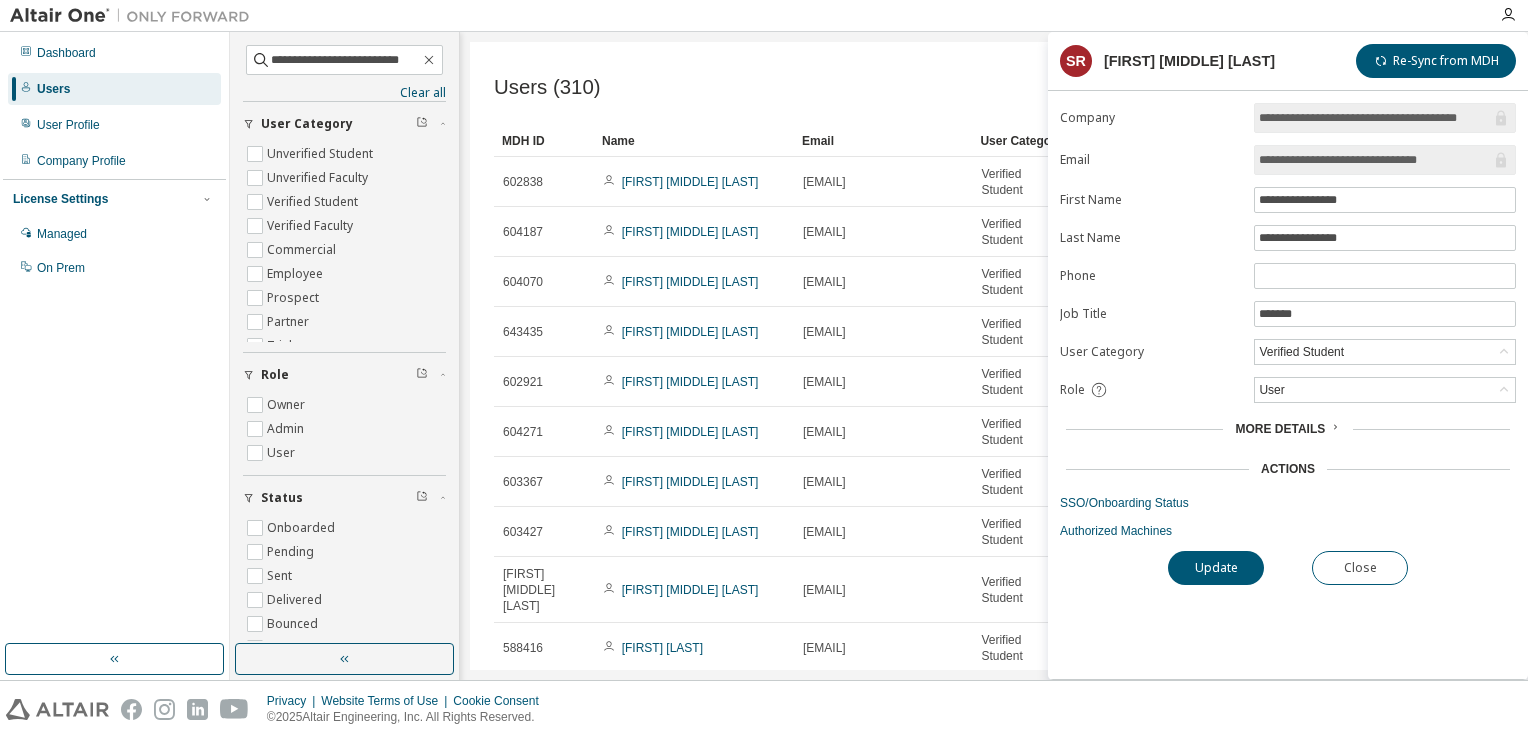 click on "**********" at bounding box center [1288, 321] 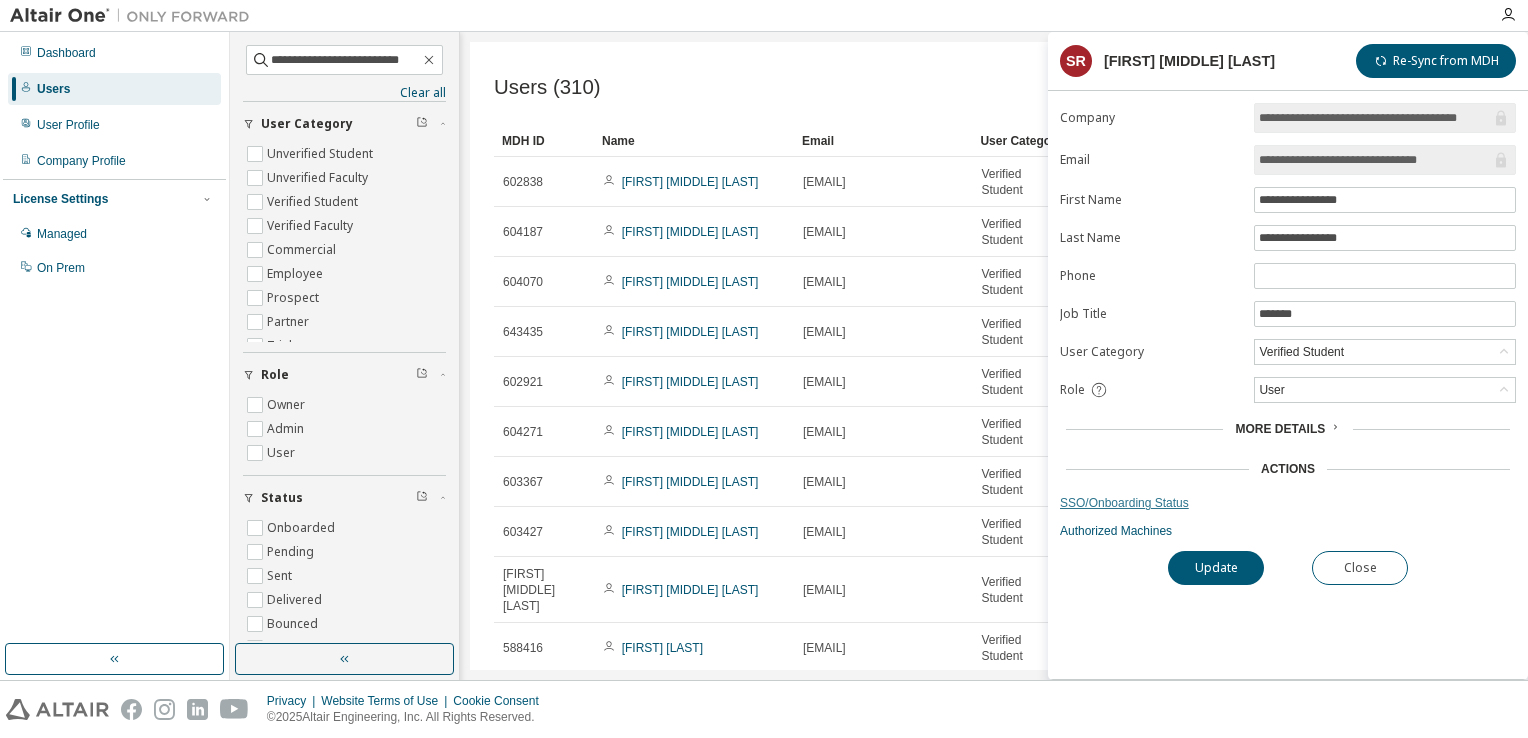 click on "SSO/Onboarding Status" at bounding box center [1288, 503] 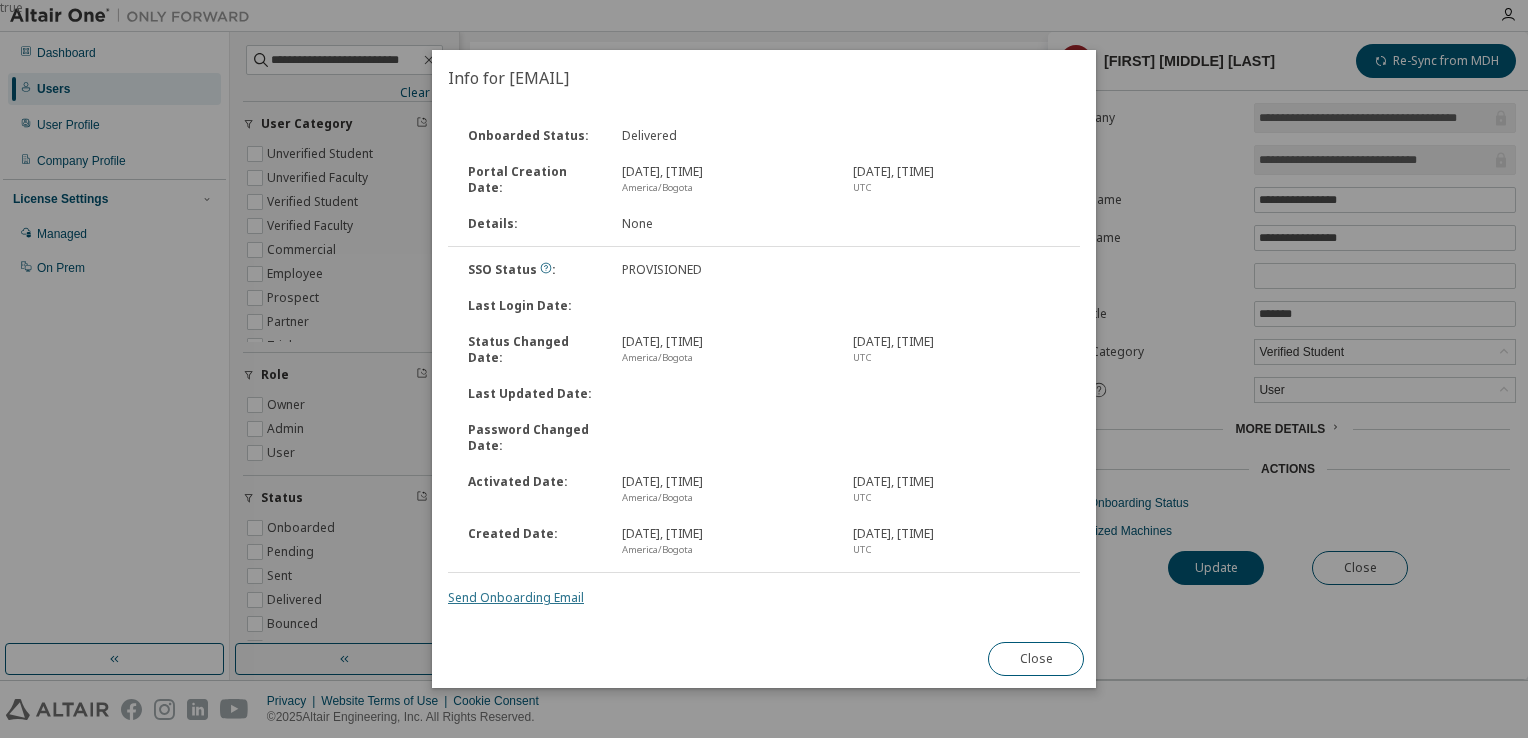 click on "Send Onboarding Email" at bounding box center (516, 597) 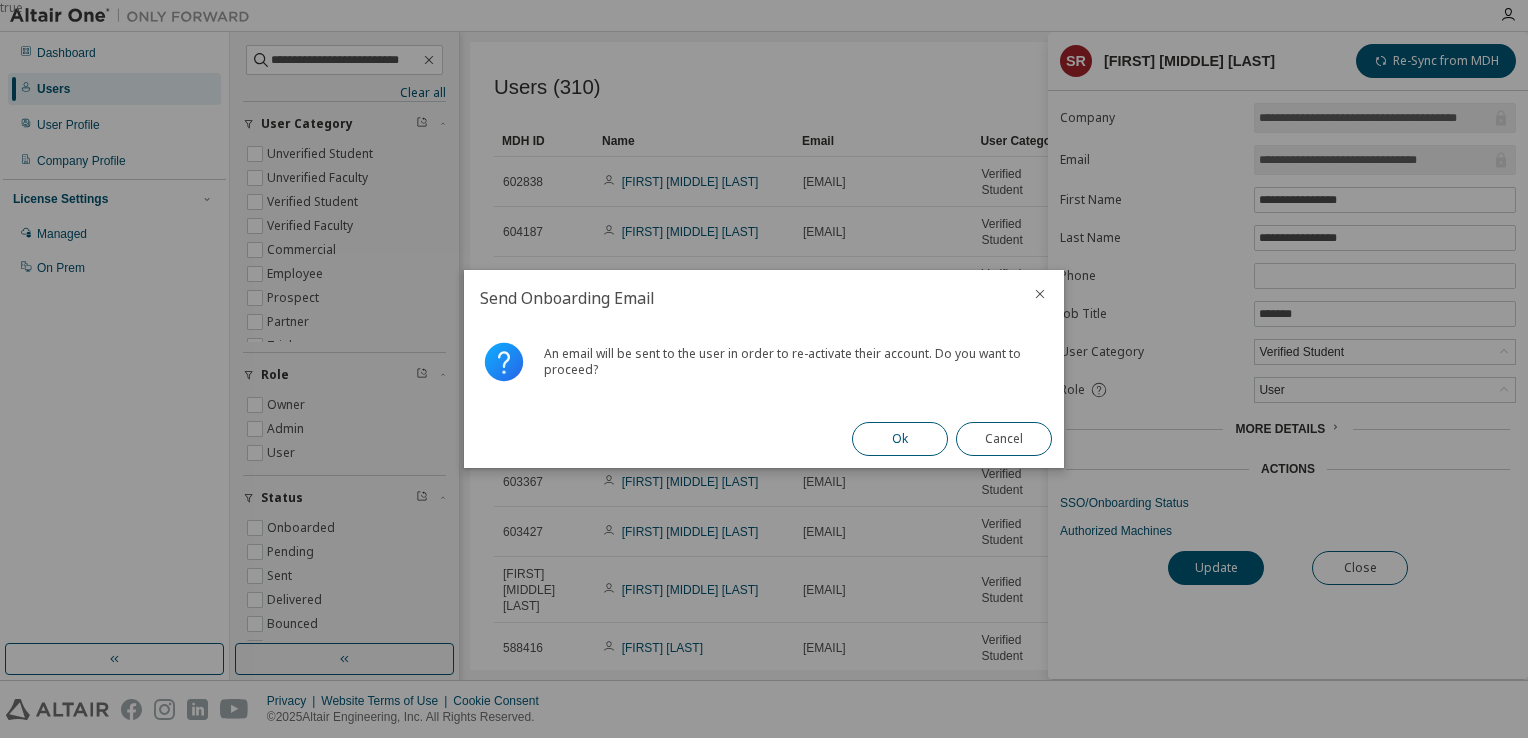 click on "Ok" at bounding box center [900, 439] 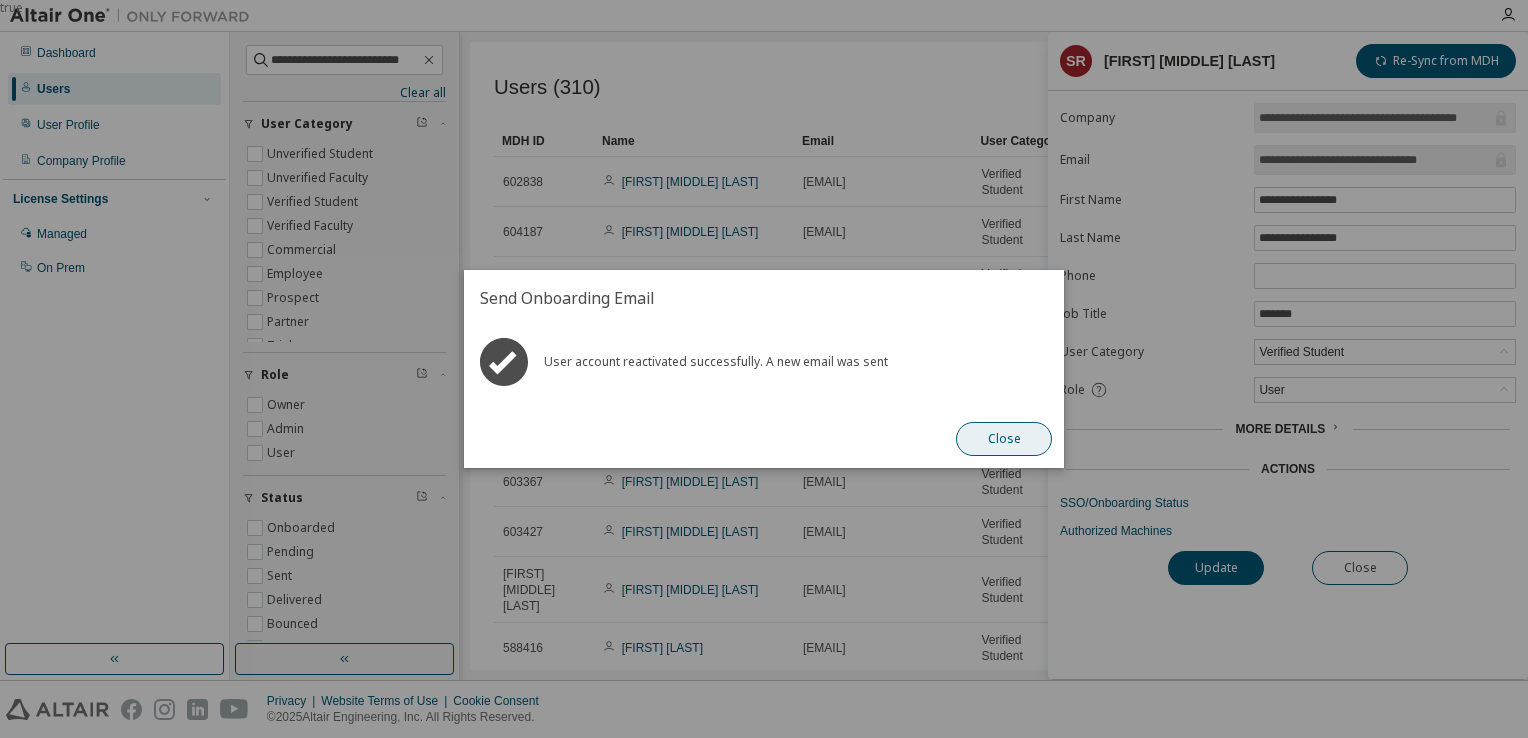 click on "Close" at bounding box center (1004, 439) 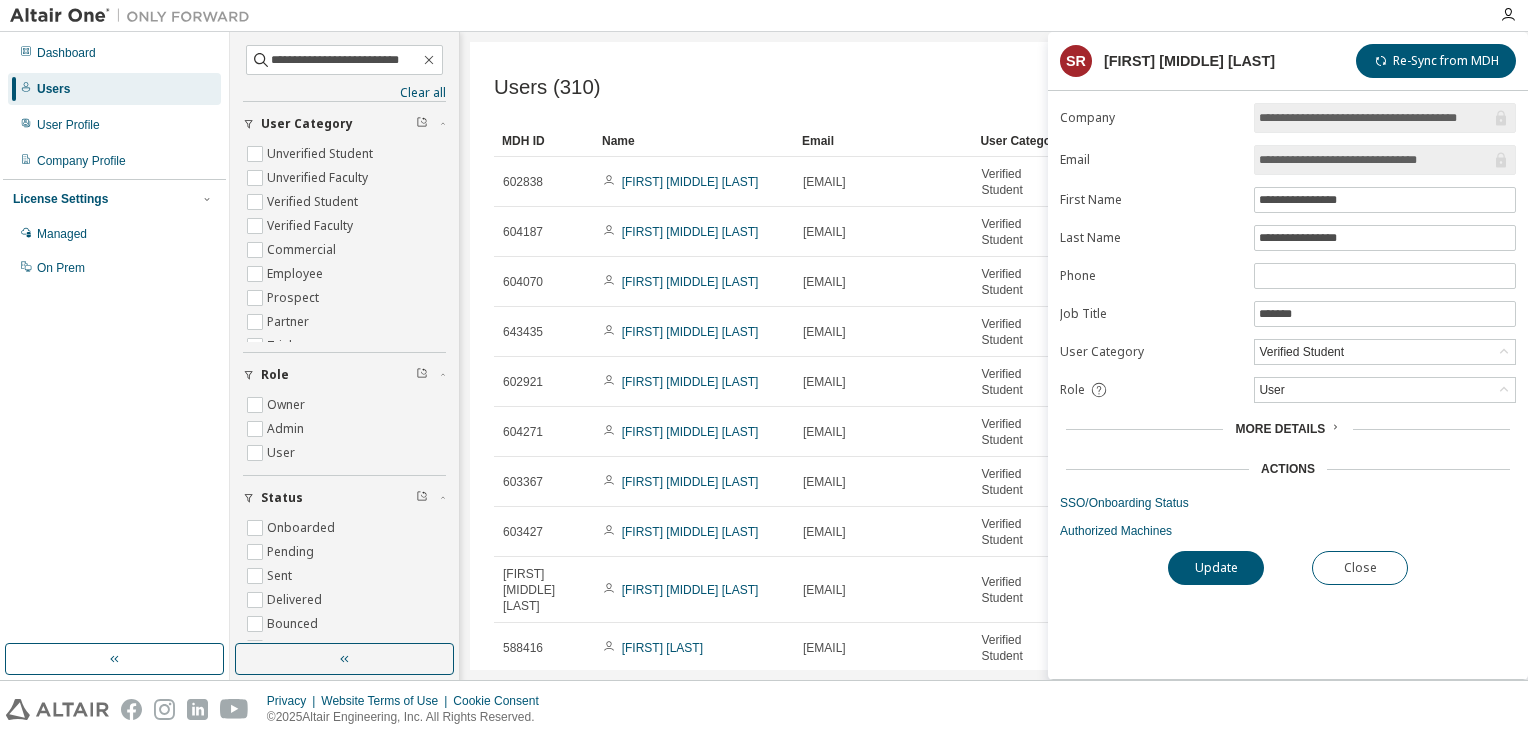 click on "[FIRST] [MIDDLE] [LAST]" at bounding box center [1189, 61] 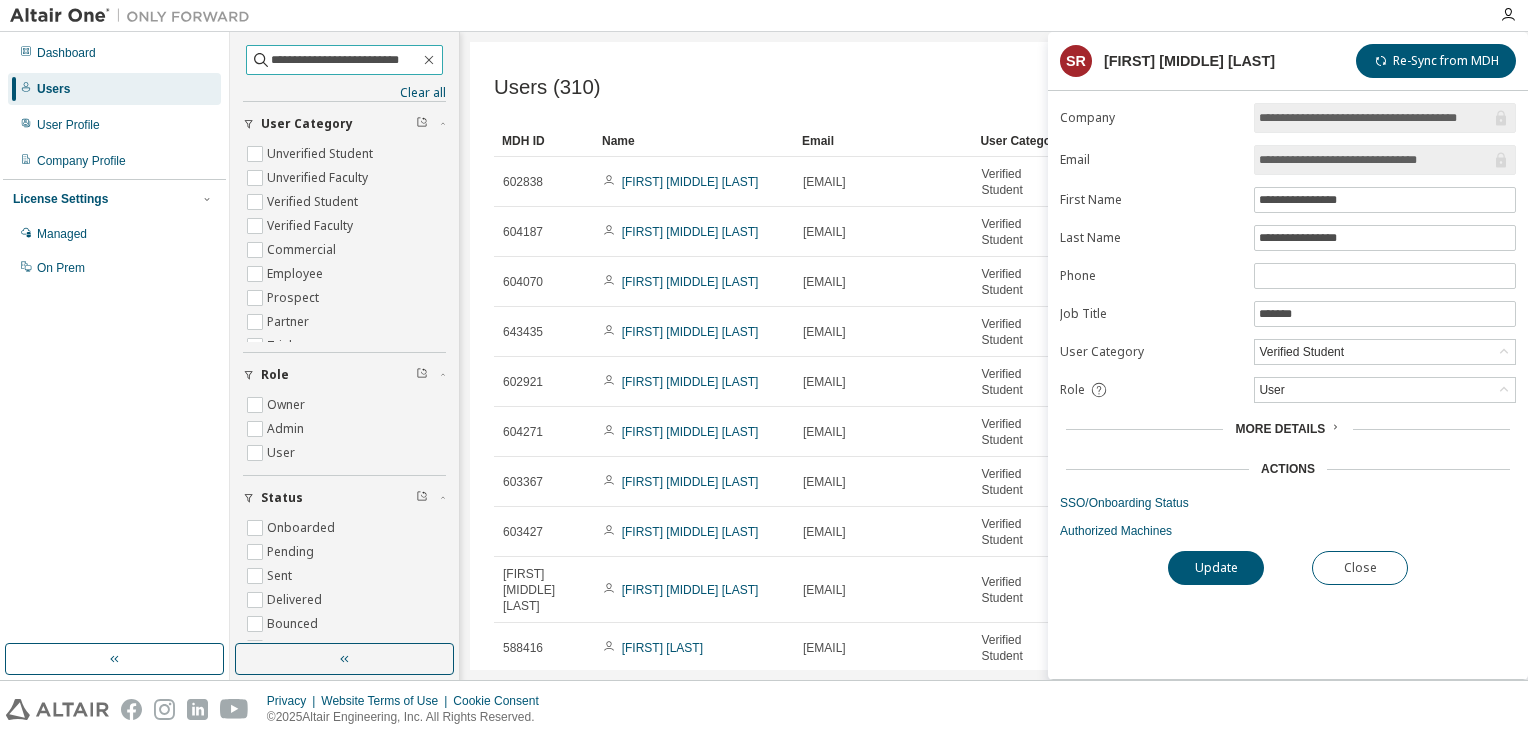 click on "**********" at bounding box center [344, 60] 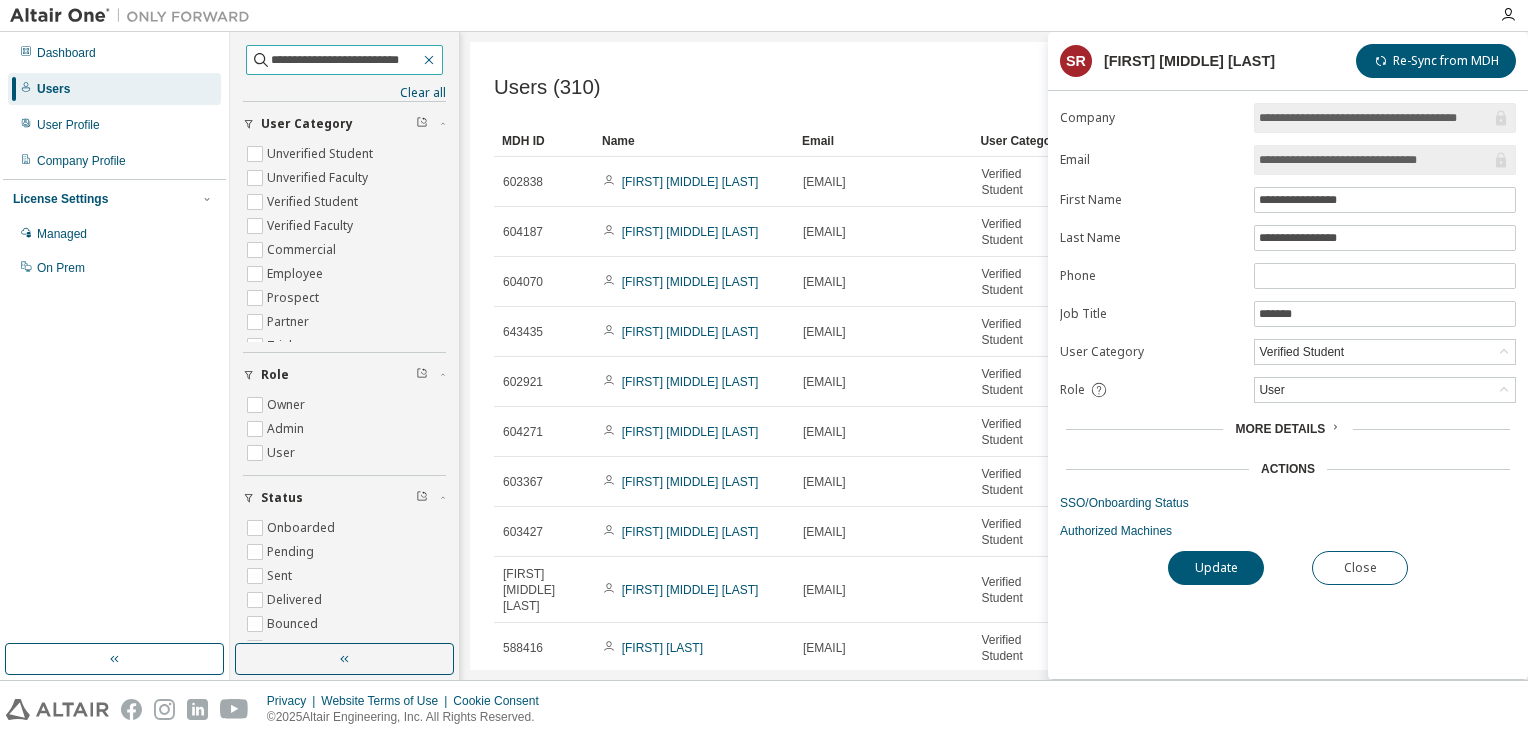 click 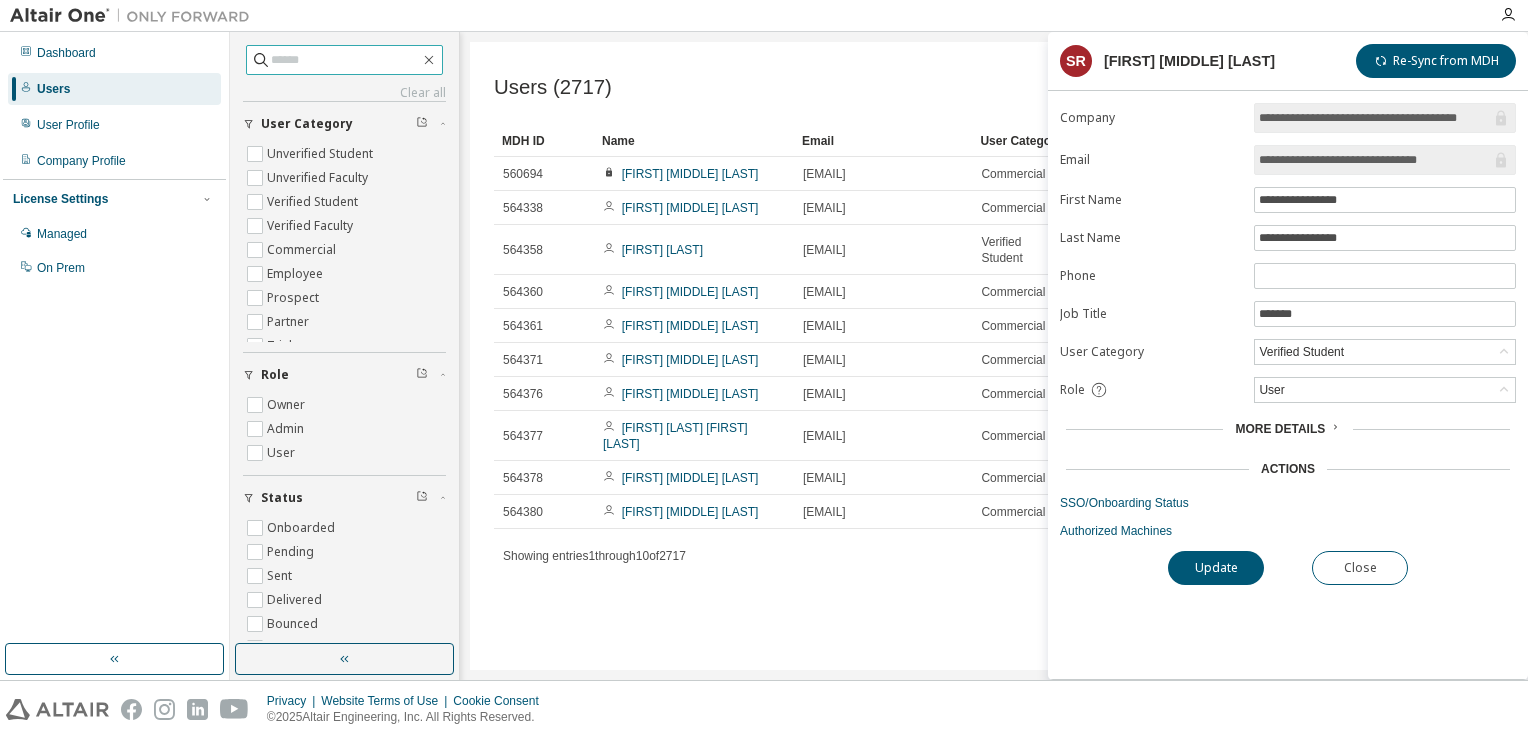 click at bounding box center [345, 60] 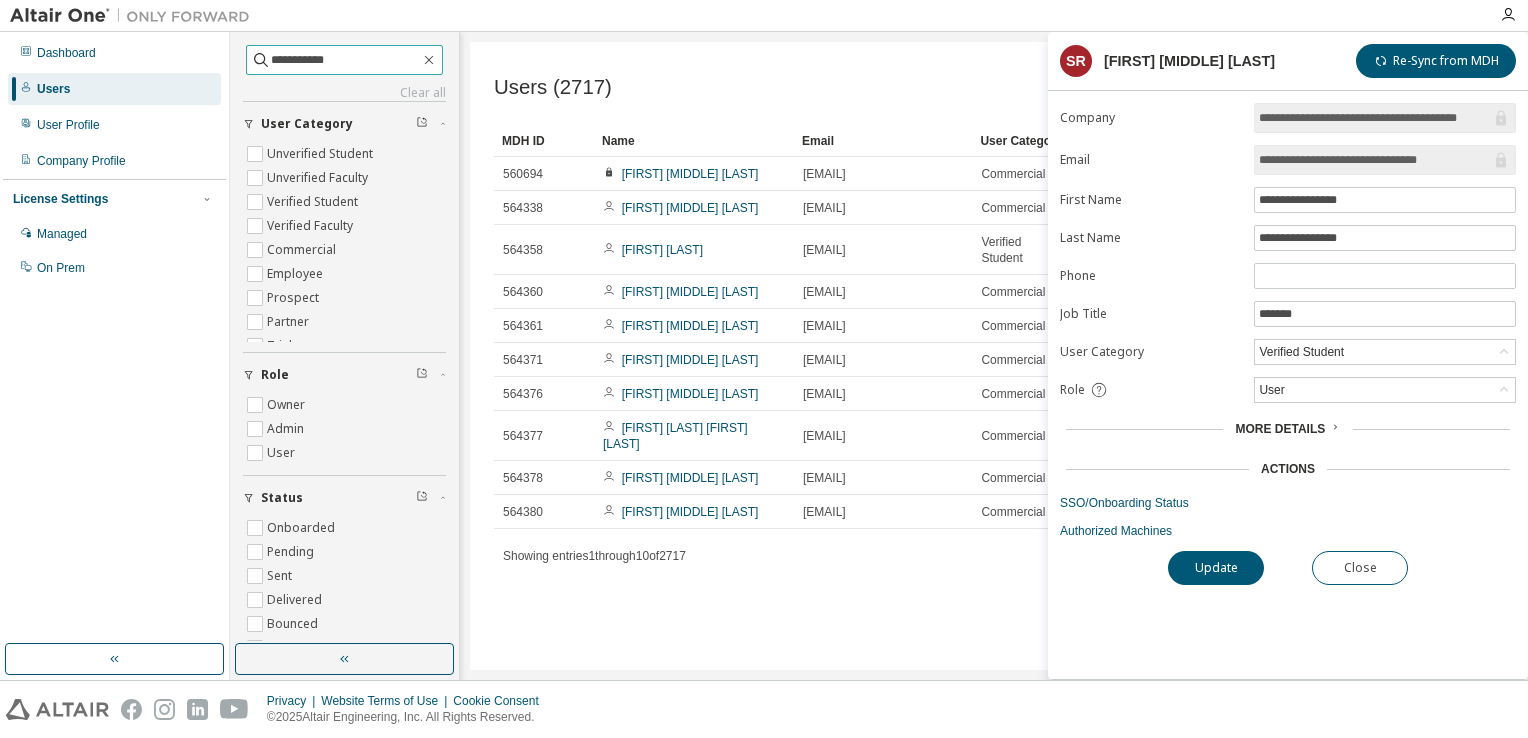 type on "**********" 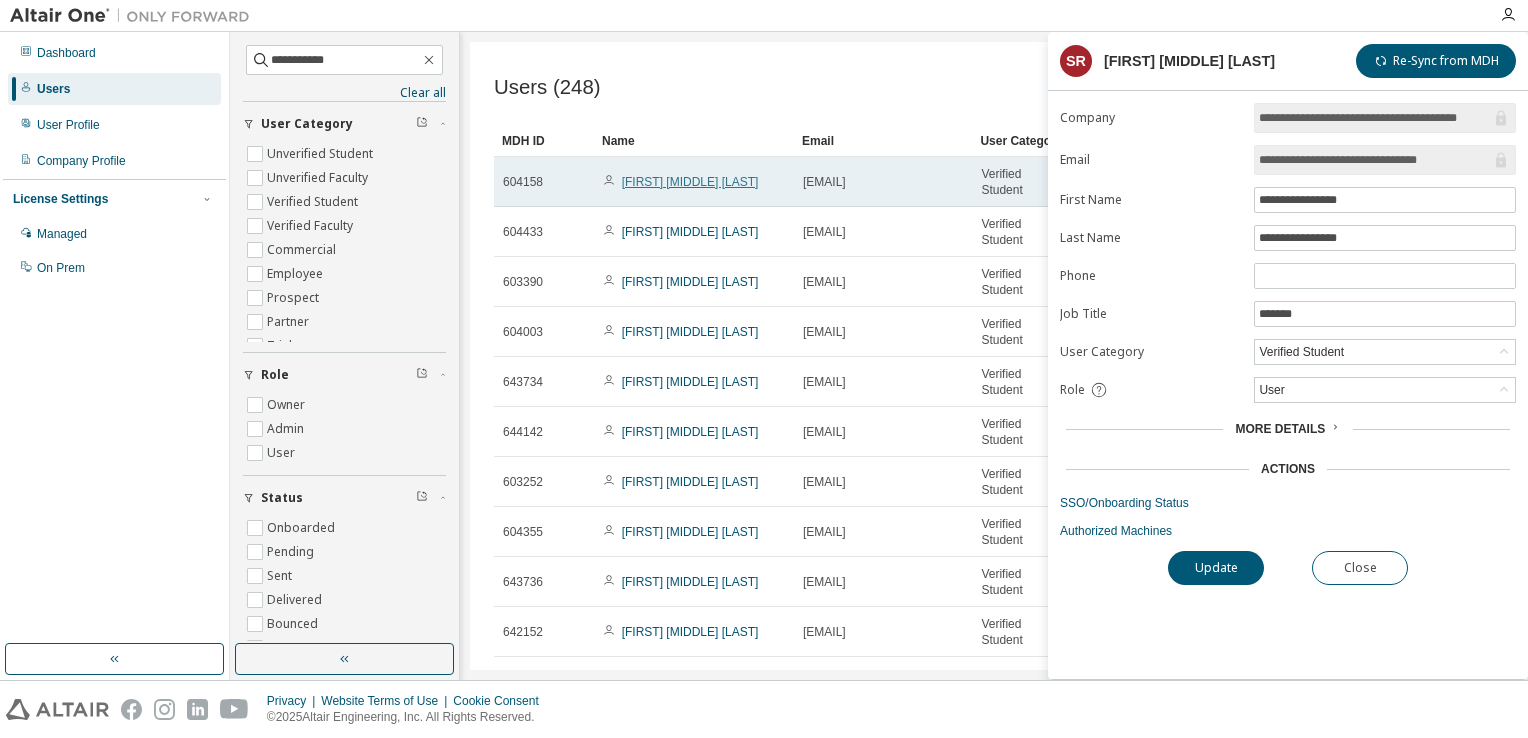 click on "[FIRST] [MIDDLE] [LAST]" at bounding box center [690, 182] 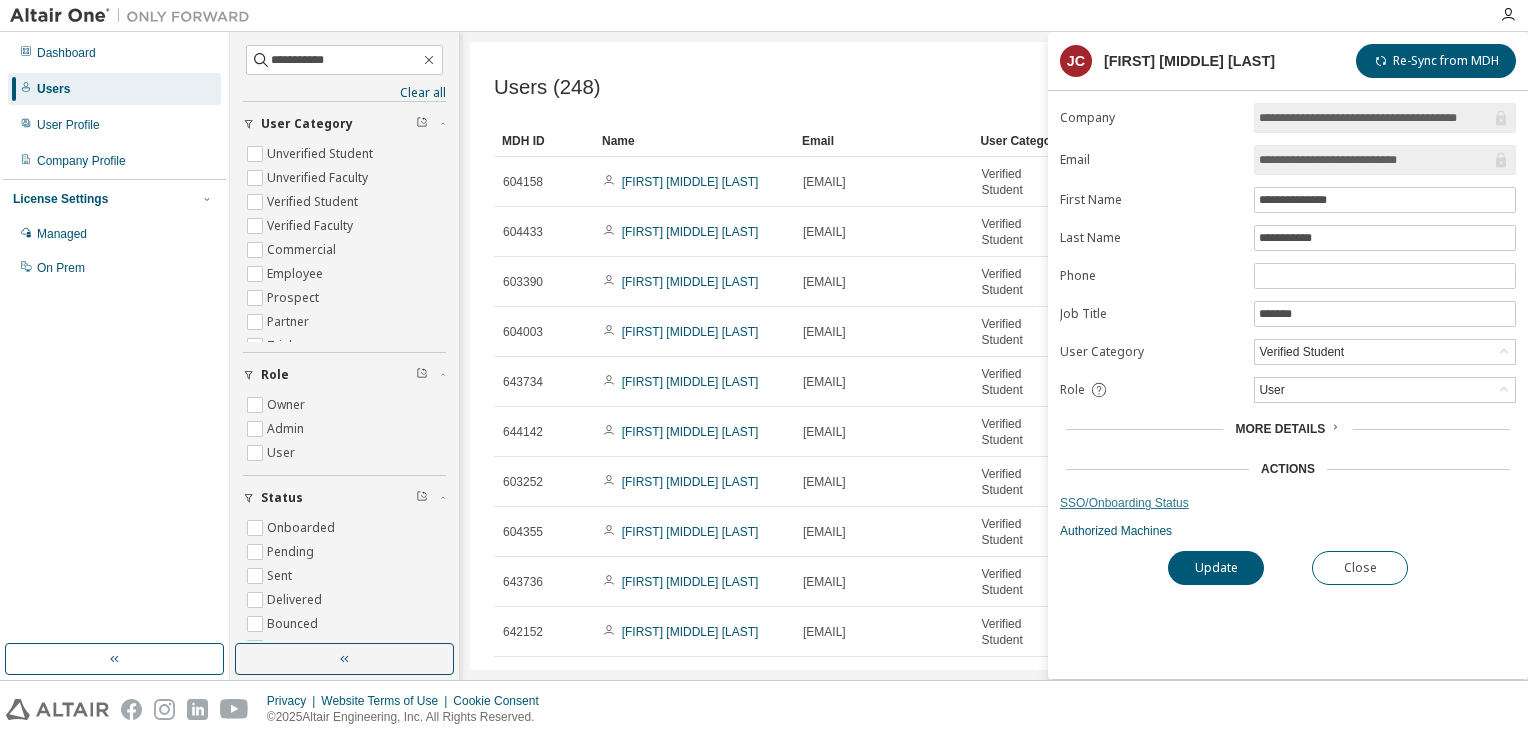 click on "SSO/Onboarding Status" at bounding box center (1288, 503) 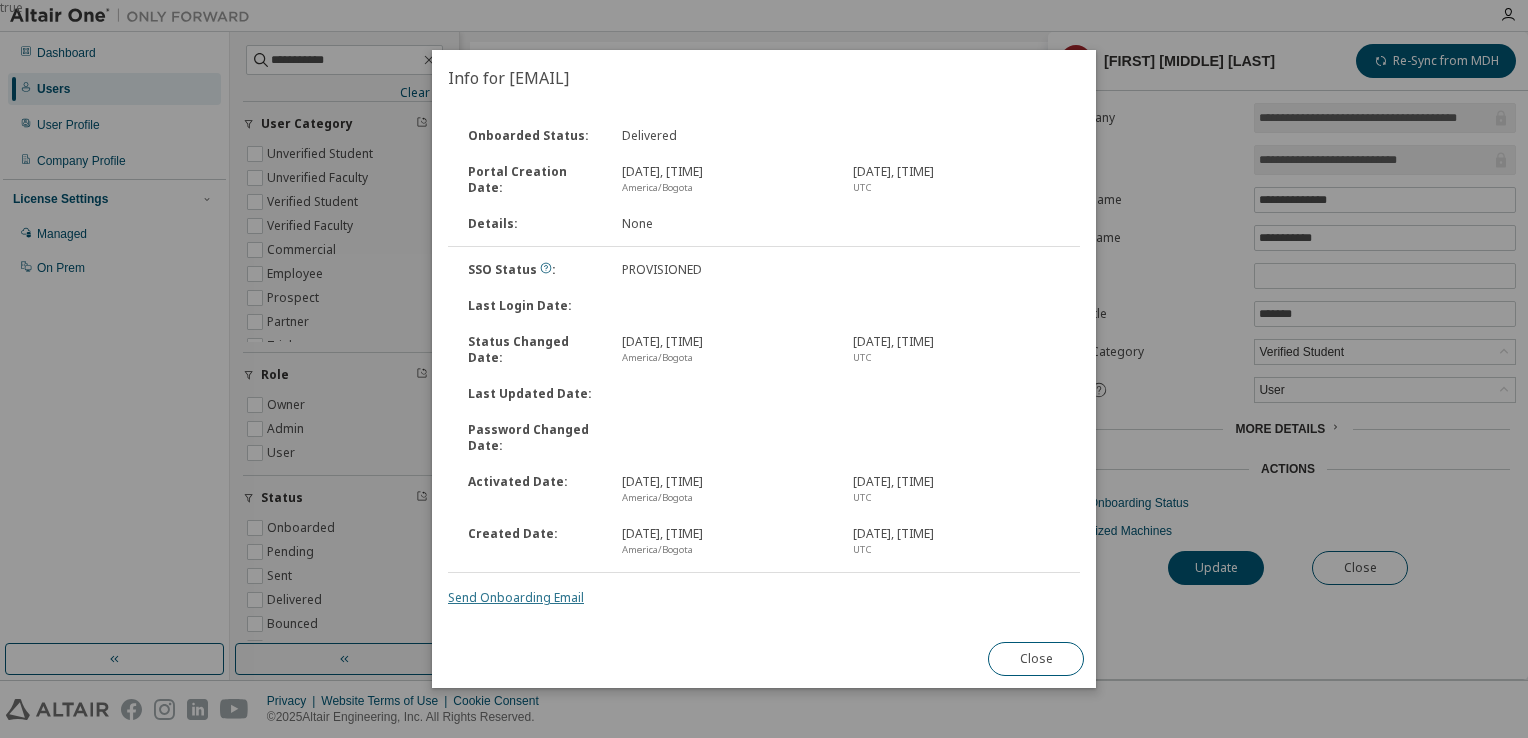 click on "Send Onboarding Email" at bounding box center [516, 597] 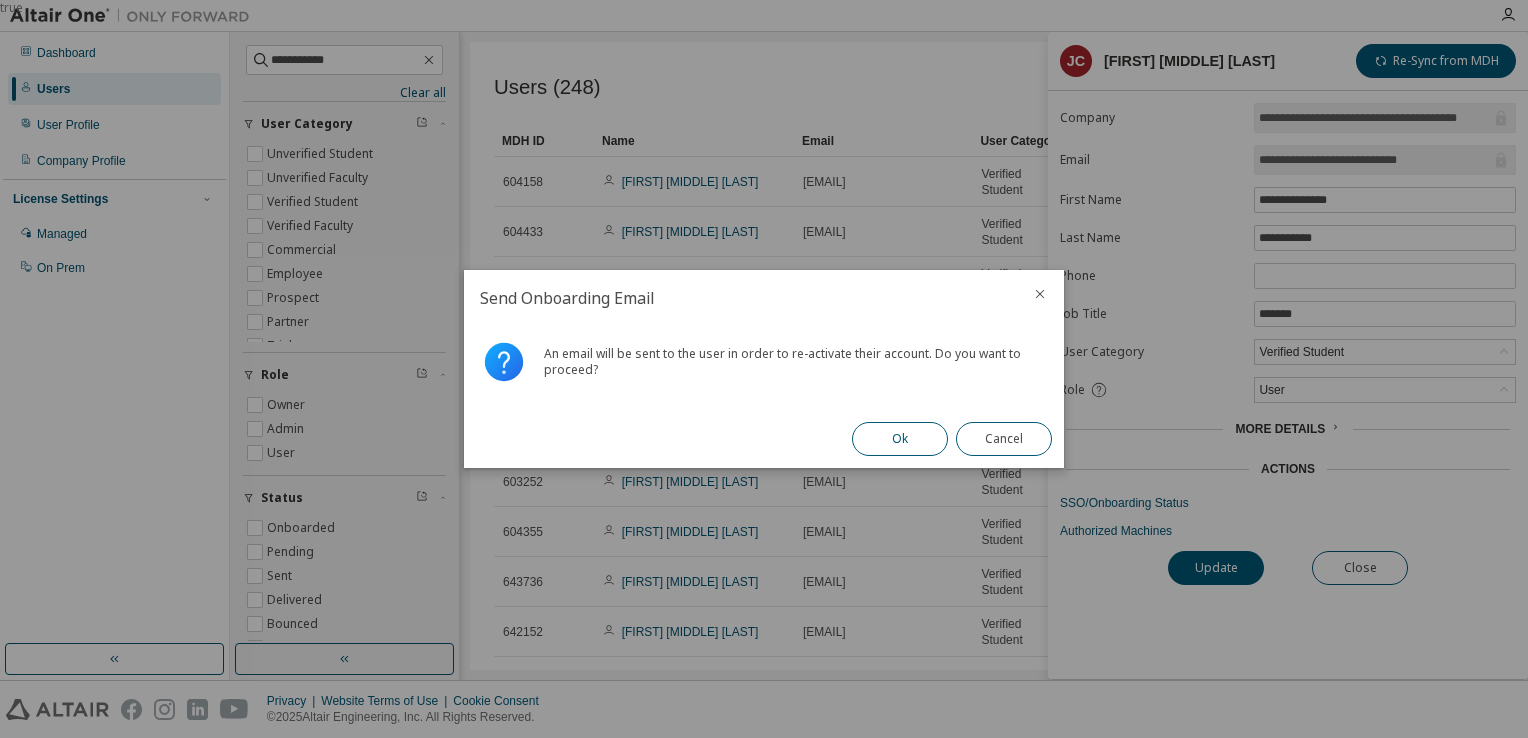 click on "Ok" at bounding box center (900, 439) 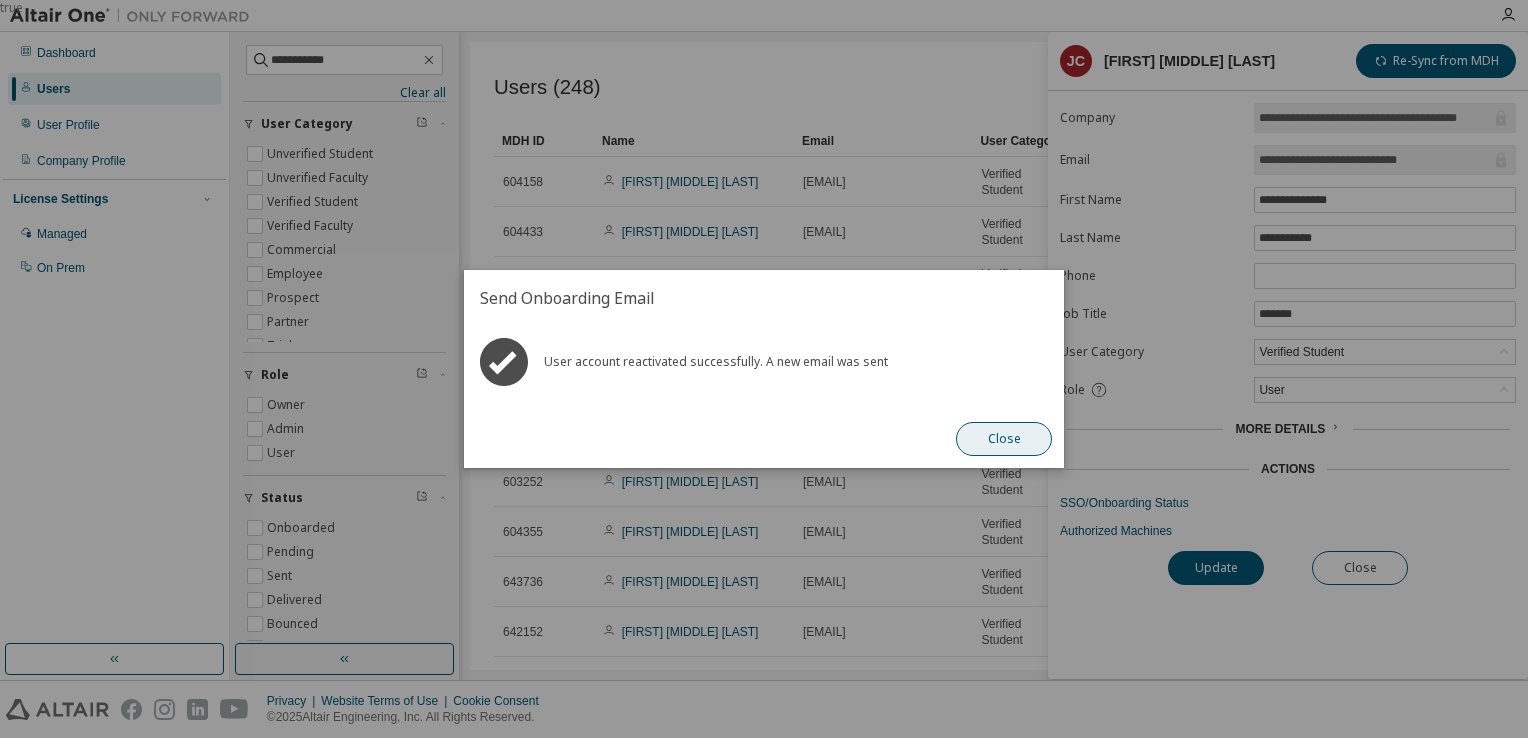 click on "Close" at bounding box center [1004, 439] 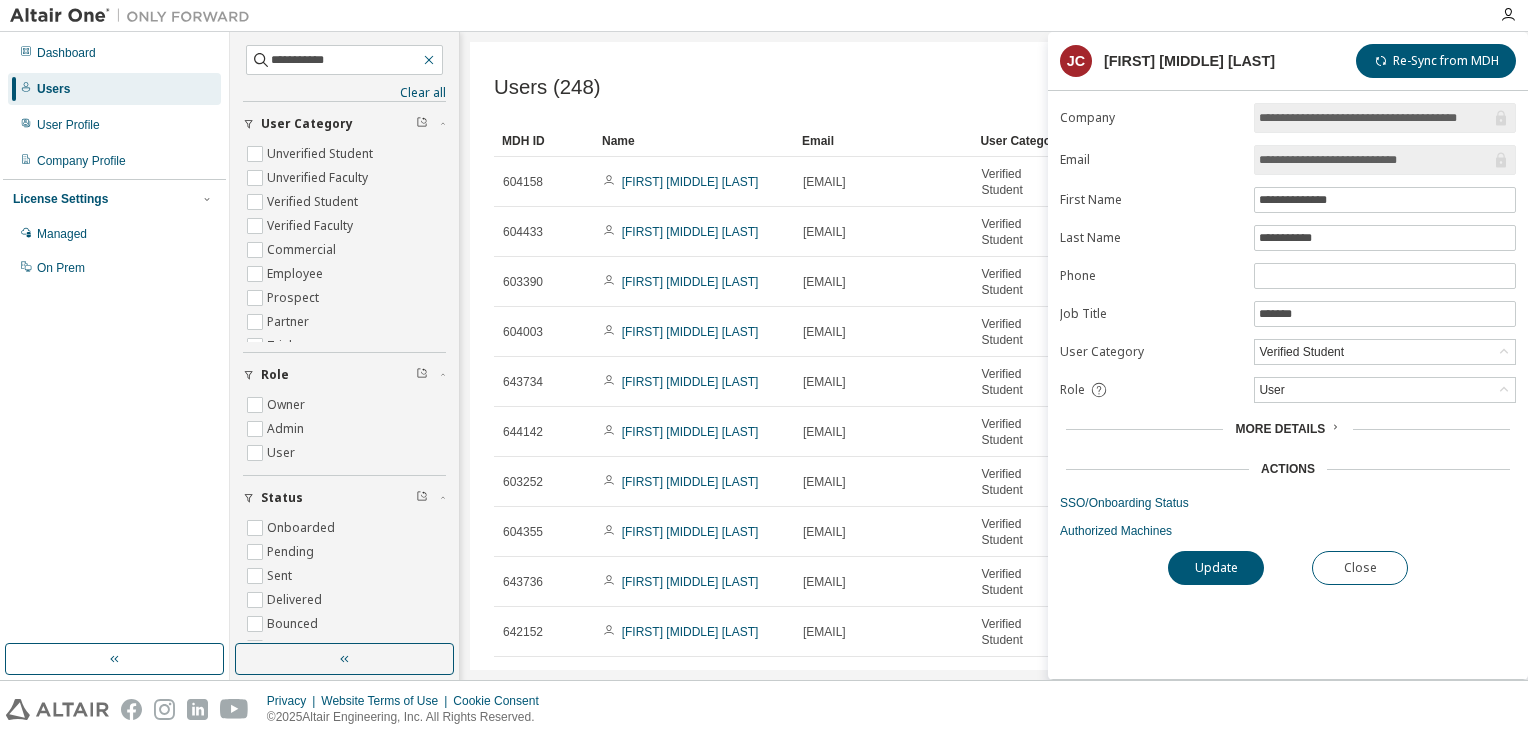 click 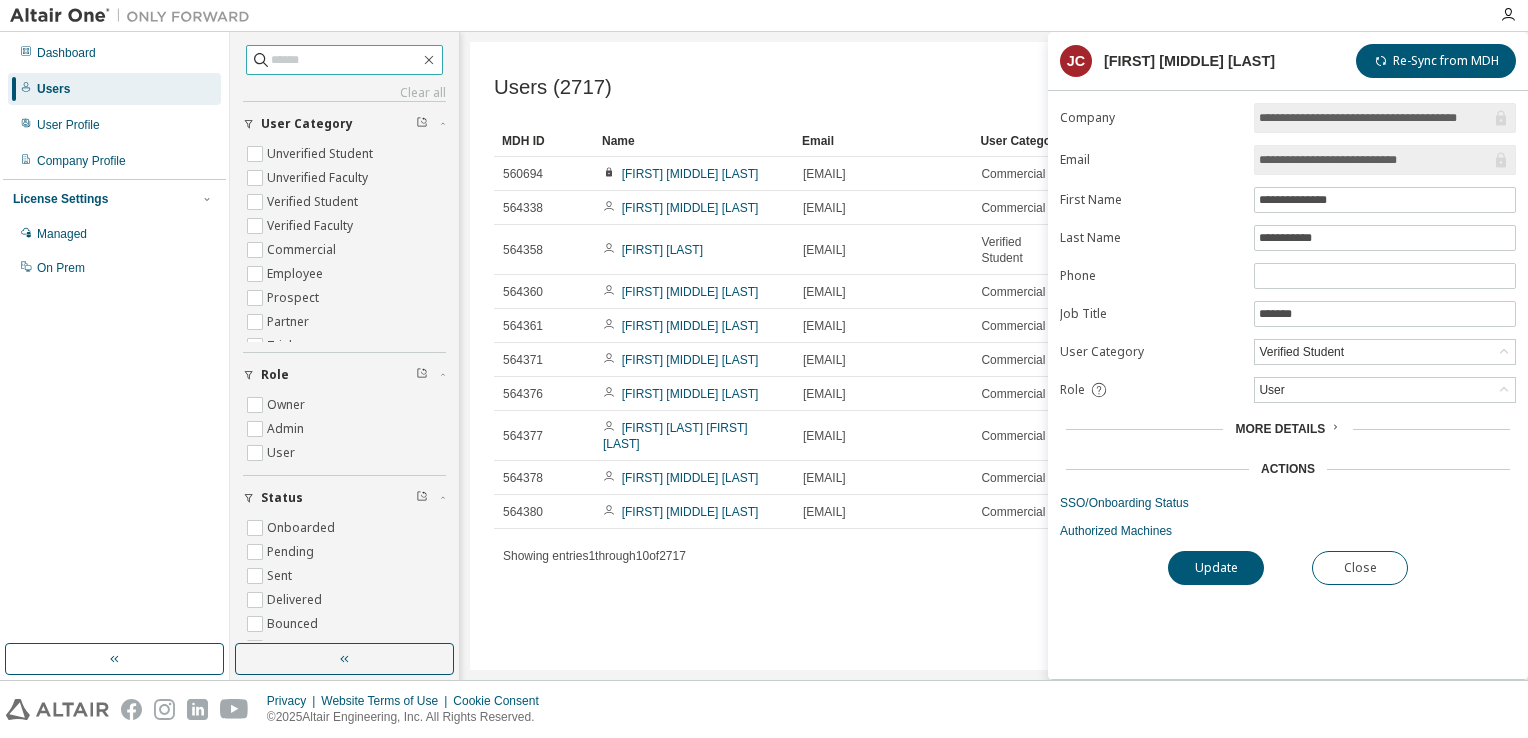 click at bounding box center (345, 60) 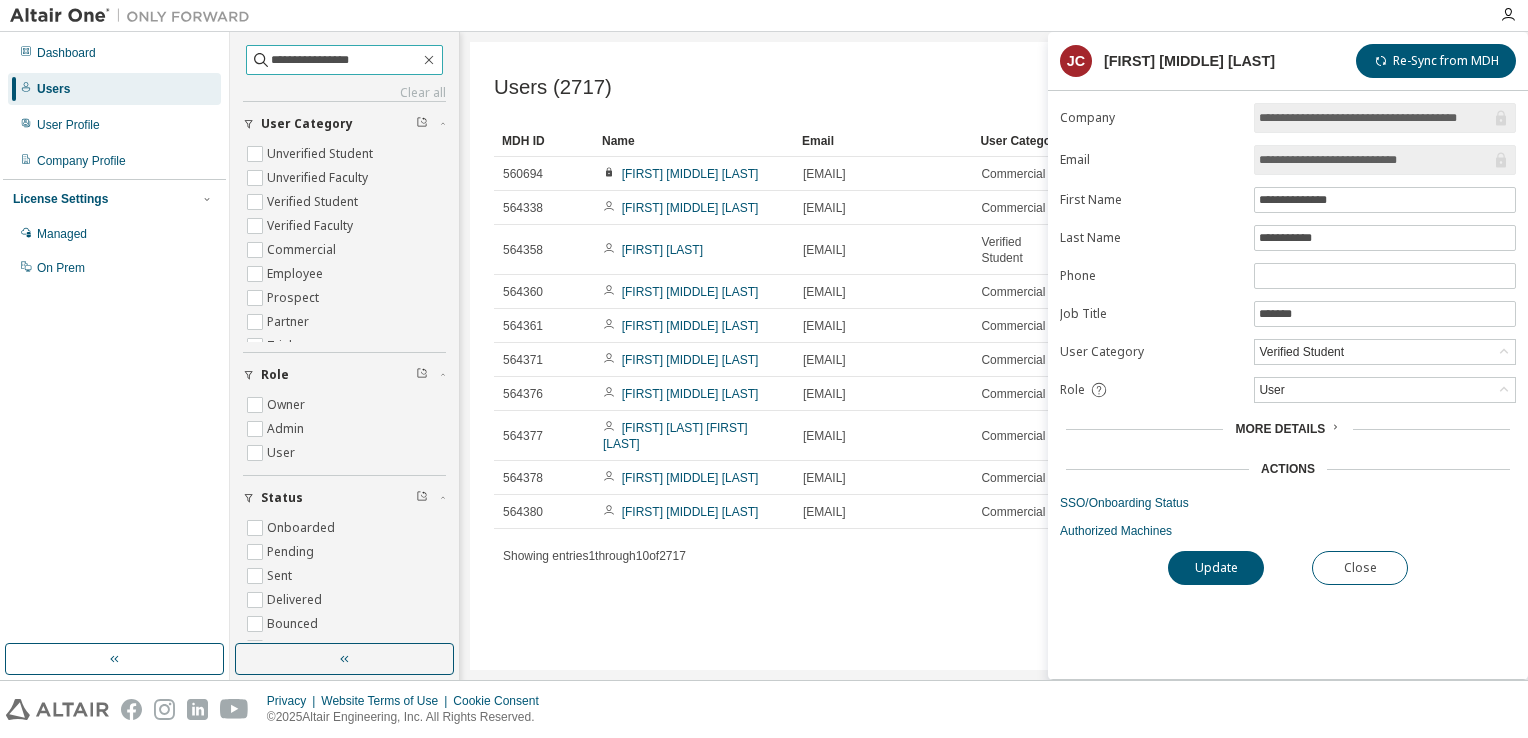 type on "**********" 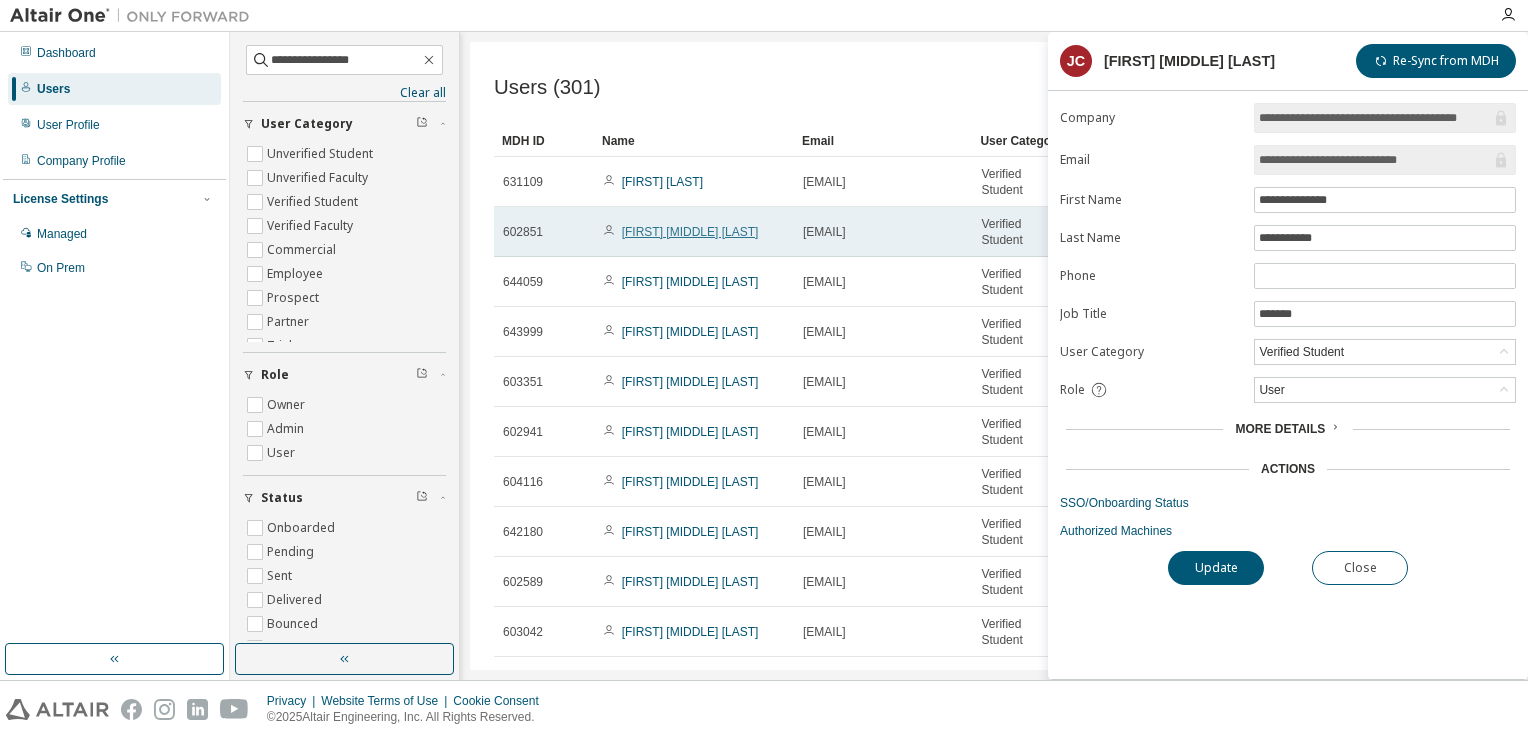 click on "[FIRST] [MIDDLE] [LAST]" at bounding box center [690, 232] 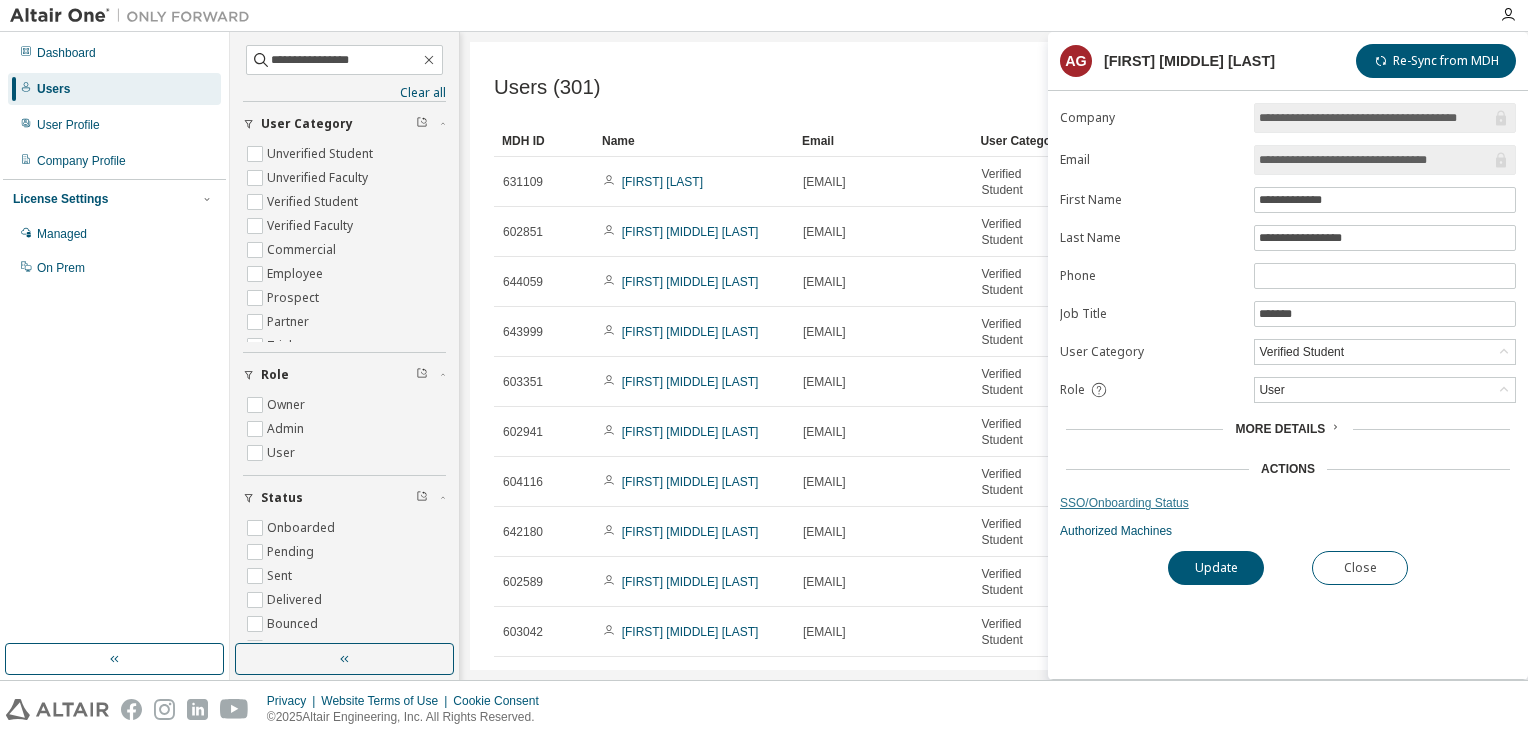click on "SSO/Onboarding Status" at bounding box center [1288, 503] 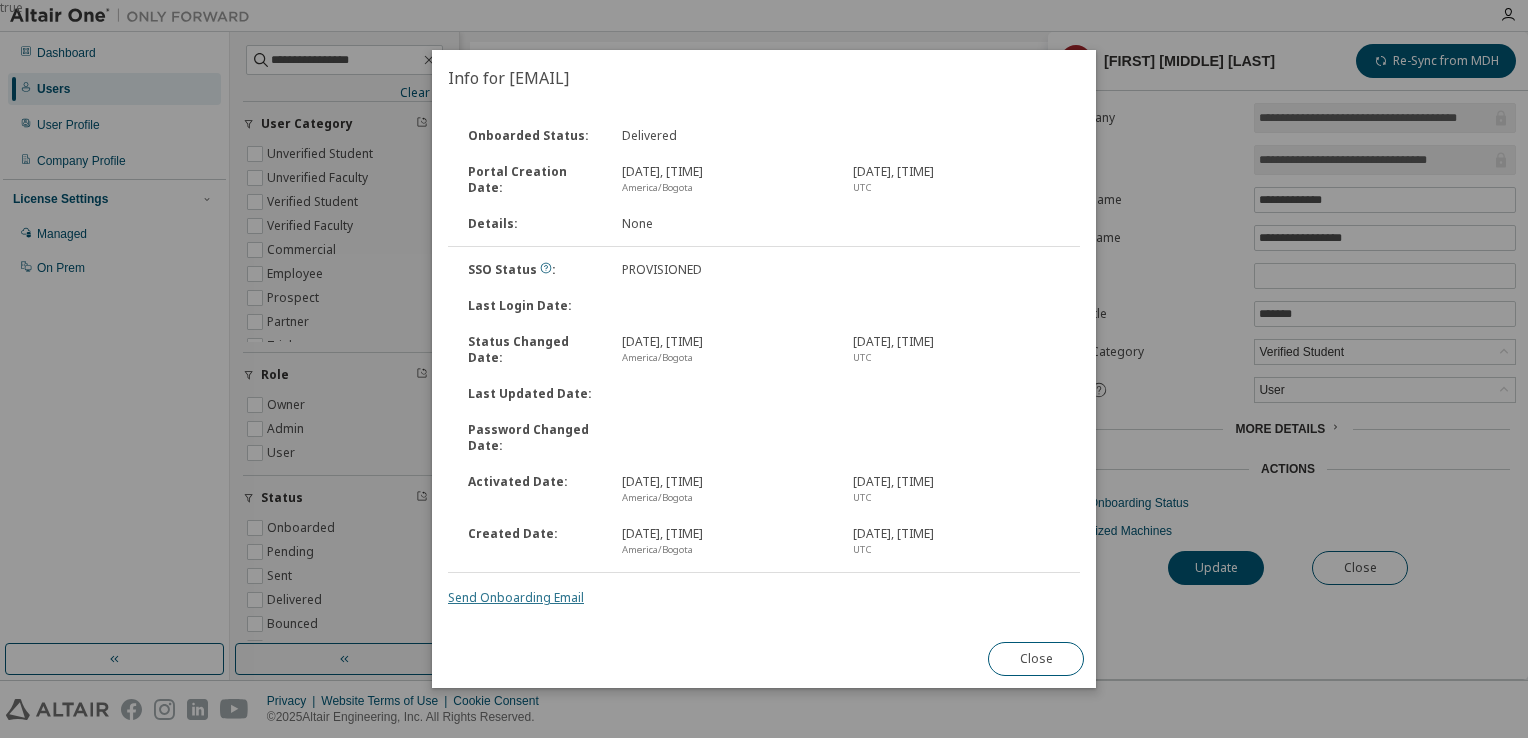 click on "Send Onboarding Email" at bounding box center [516, 597] 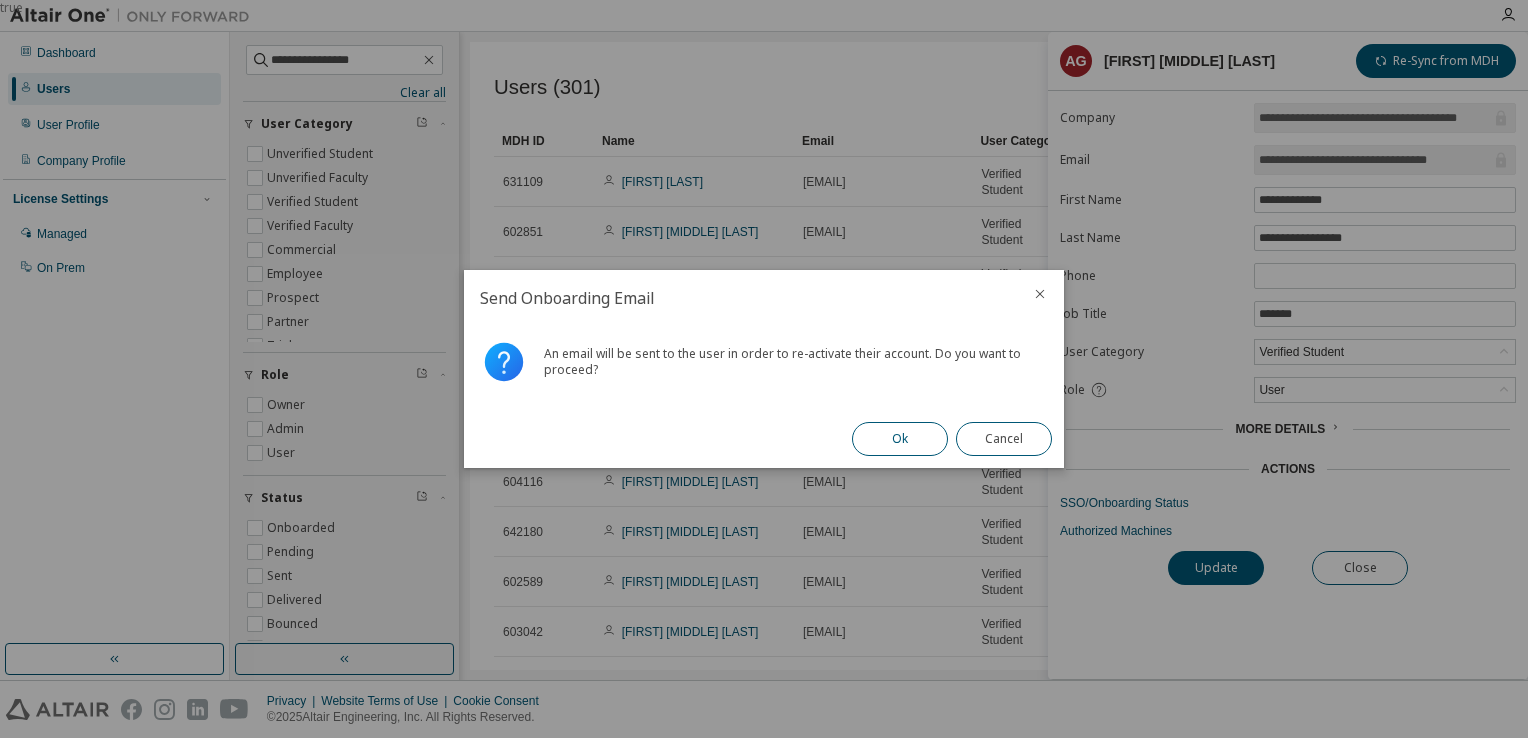 click on "Ok" at bounding box center [900, 439] 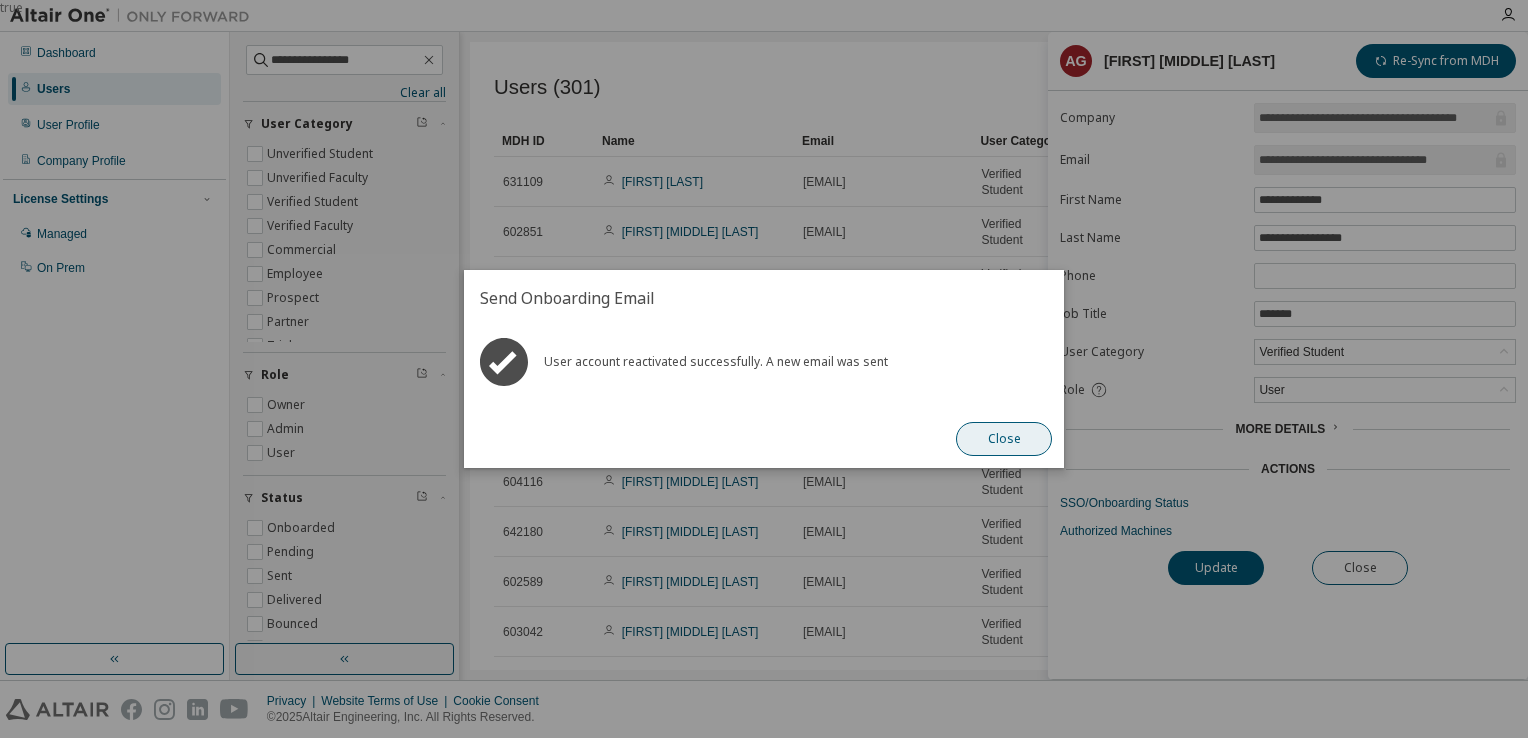click on "Close" at bounding box center [1004, 439] 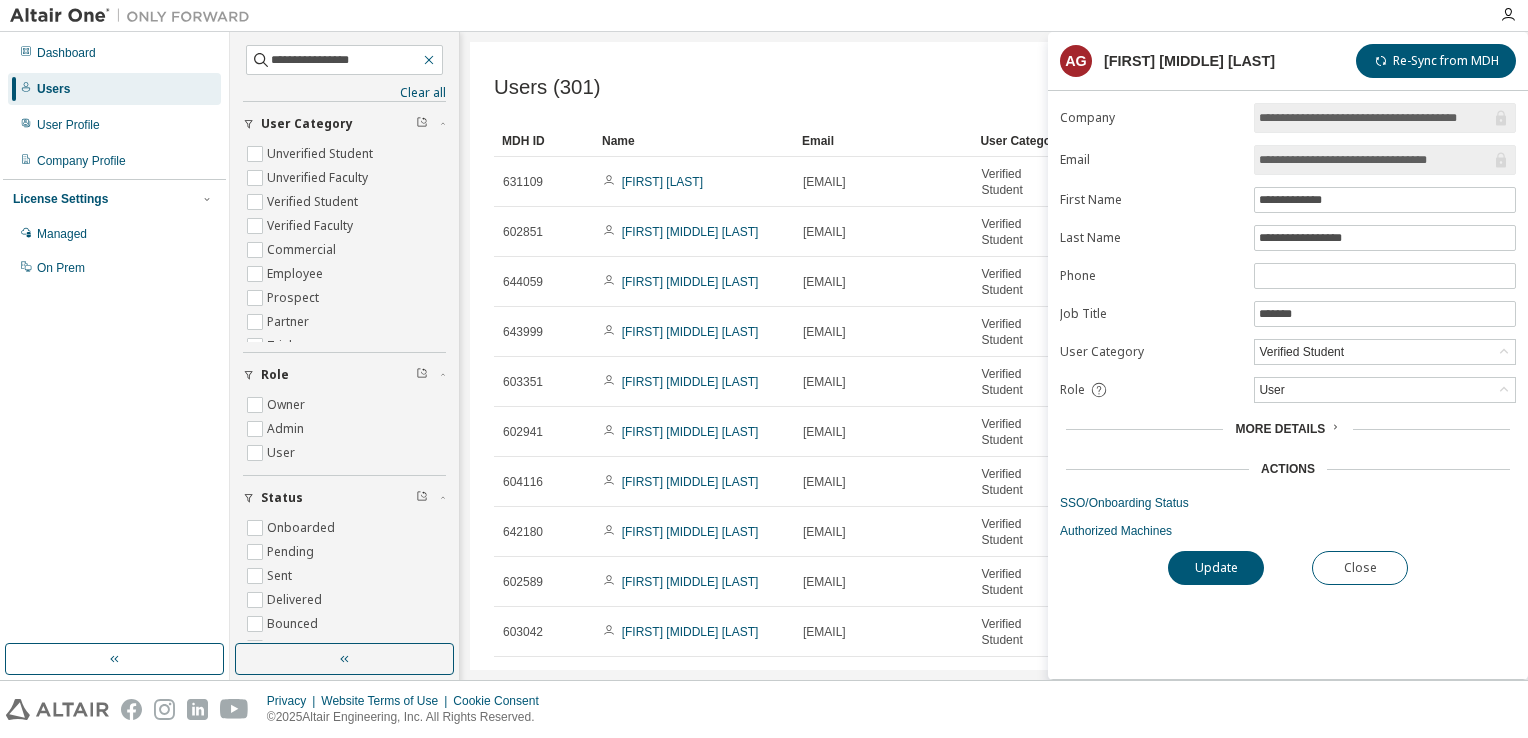 click 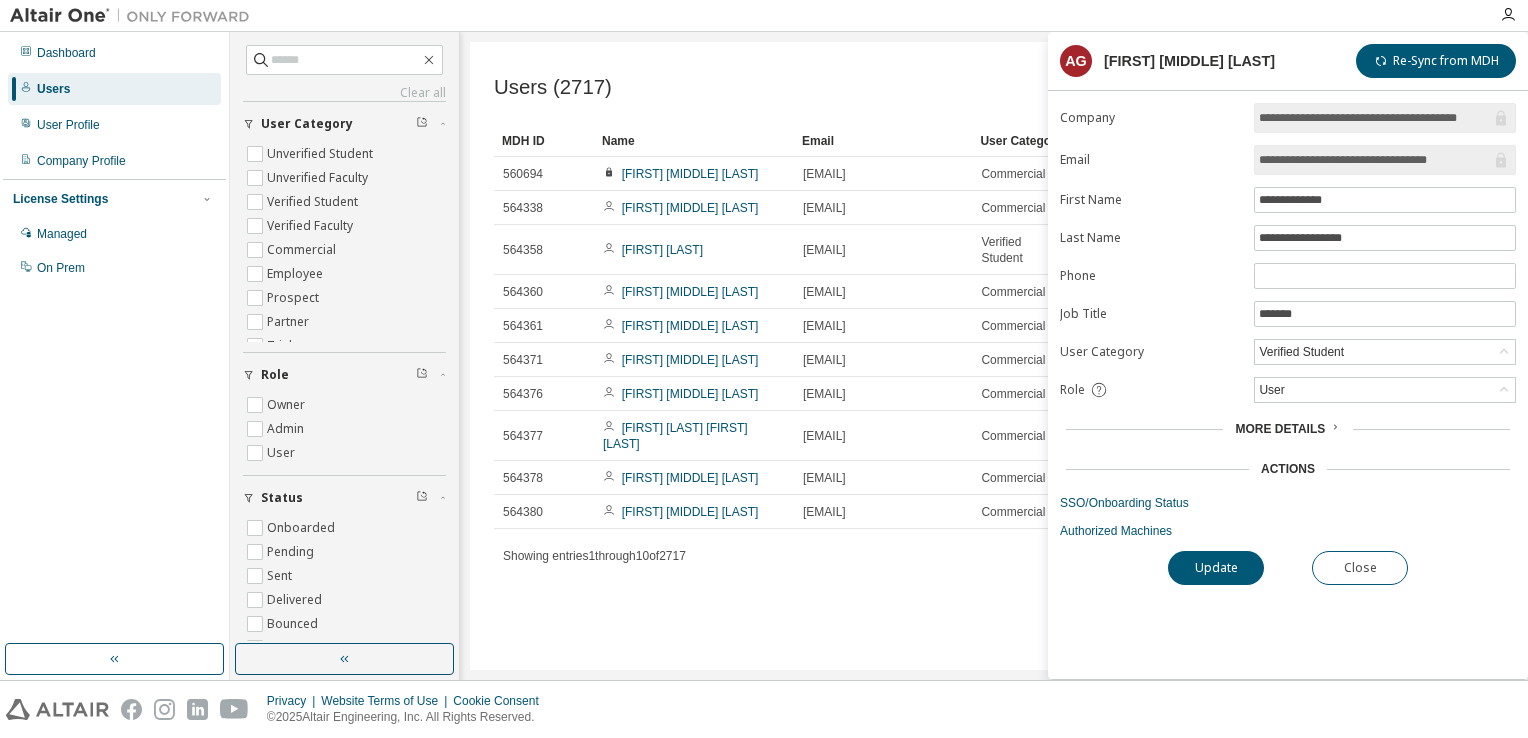 click on "Clear all Status Onboarded Pending Sent Delivered Bounced Under Review Revoked Role Owner Admin User User Category Unverified Student Unverified Faculty Verified Student Verified Faculty Commercial Employee Prospect Partner Trial Restricted Partner" at bounding box center [344, 338] 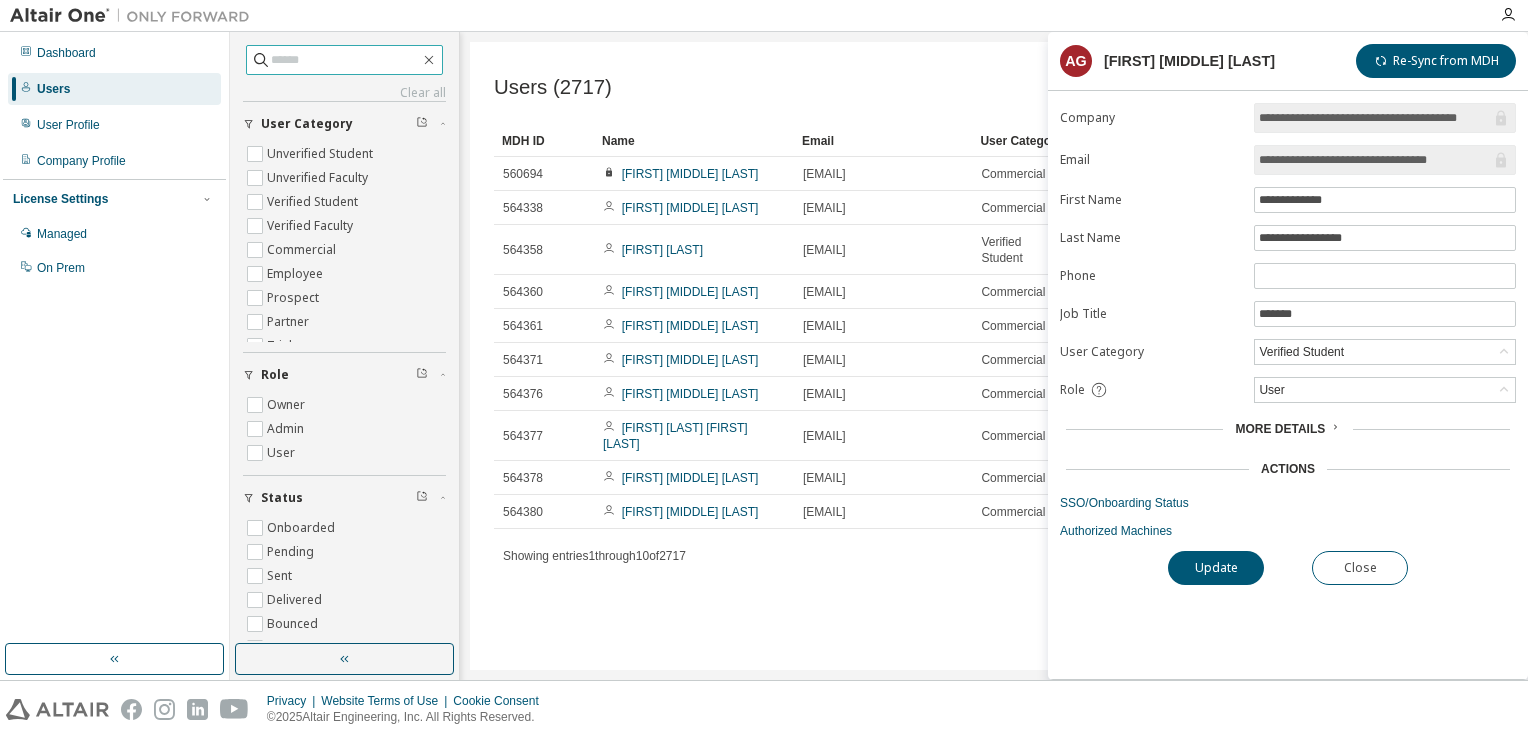 click at bounding box center (345, 60) 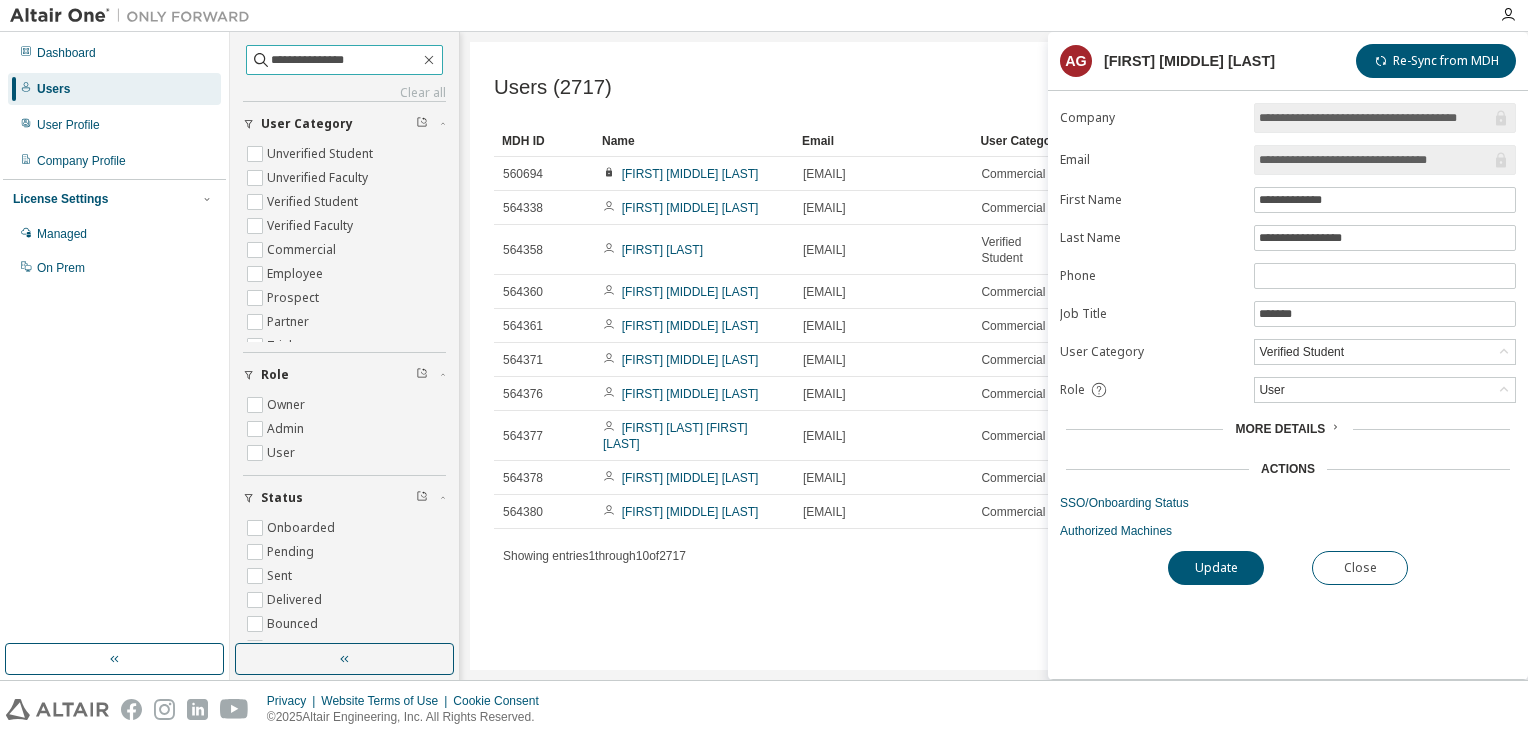 type on "**********" 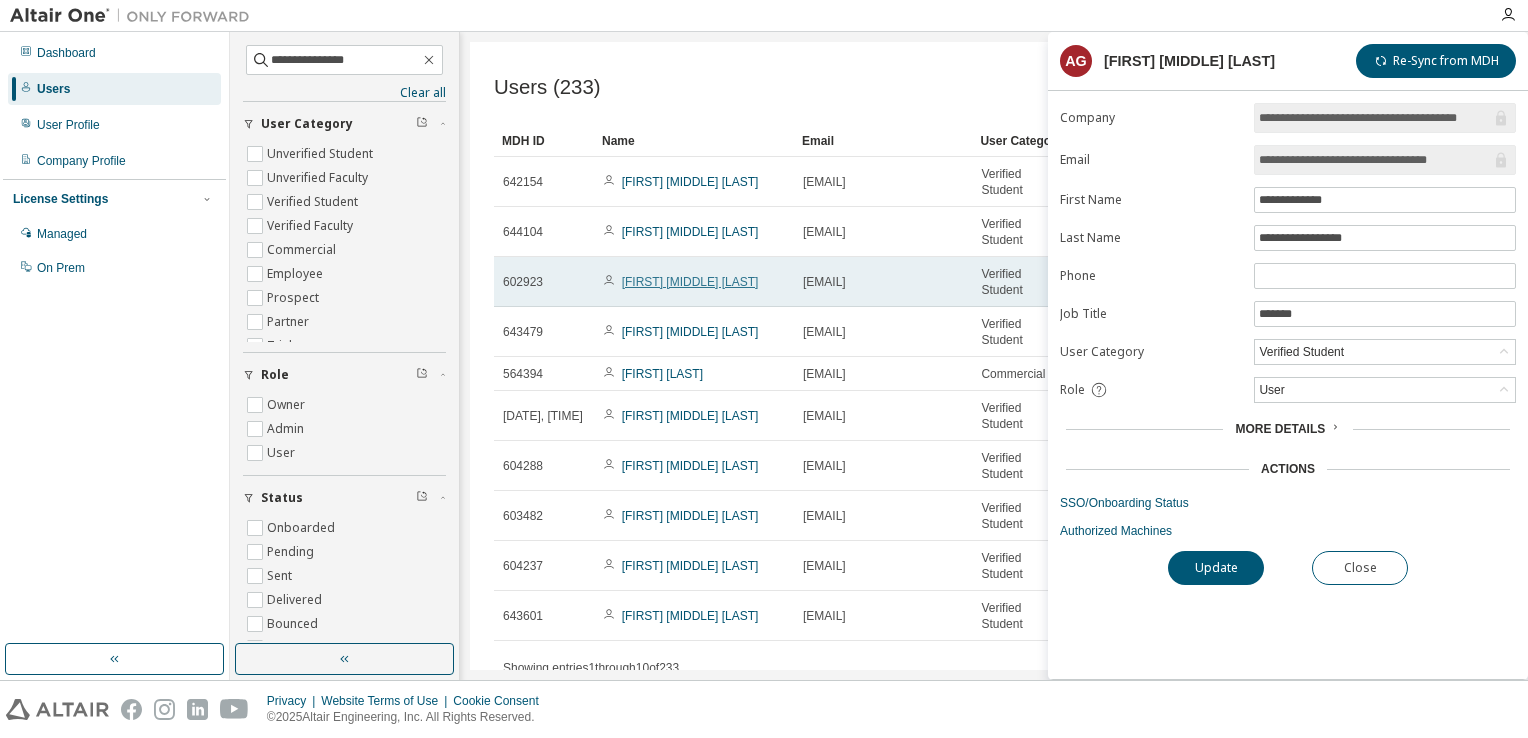 click on "[FIRST] [MIDDLE] [LAST]" at bounding box center [690, 282] 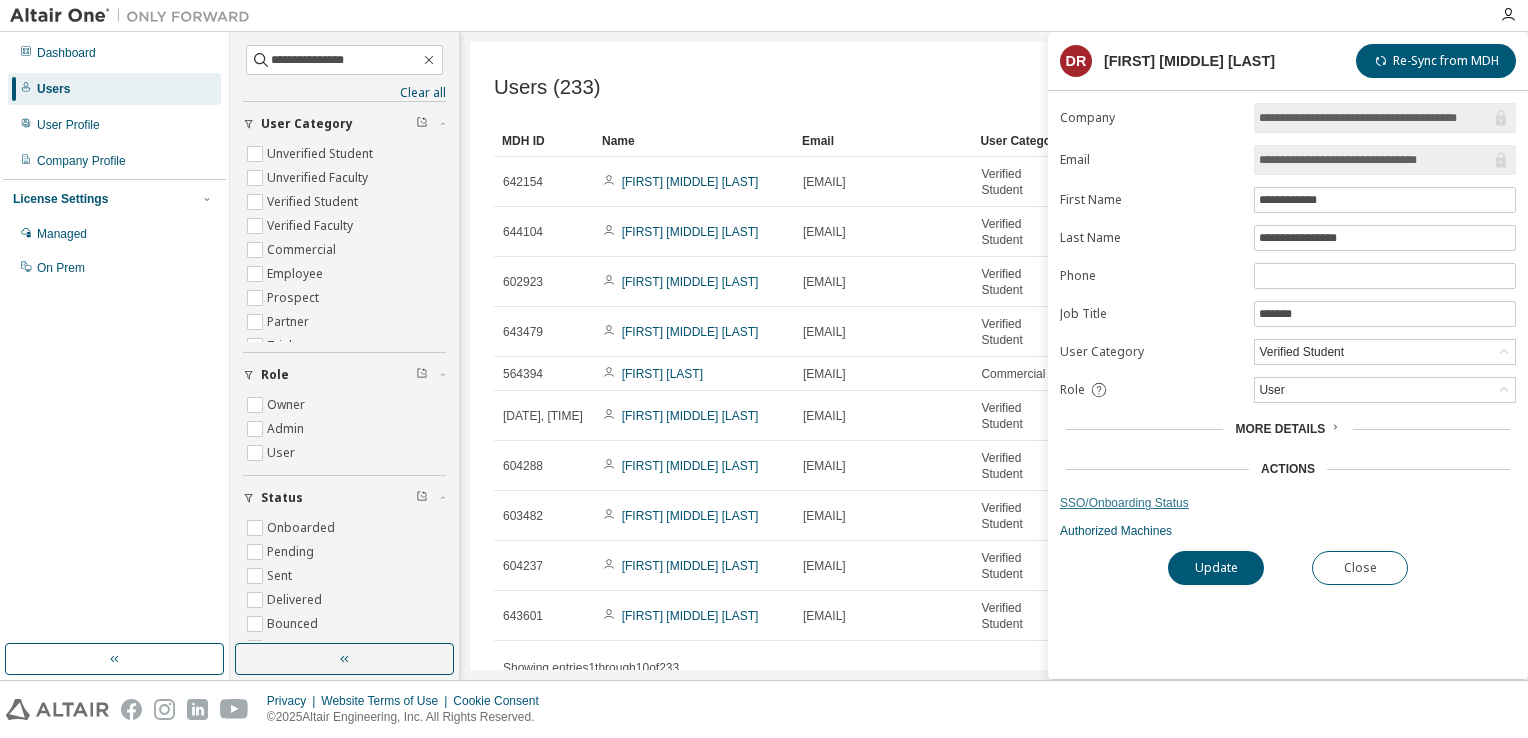 click on "SSO/Onboarding Status" at bounding box center (1288, 503) 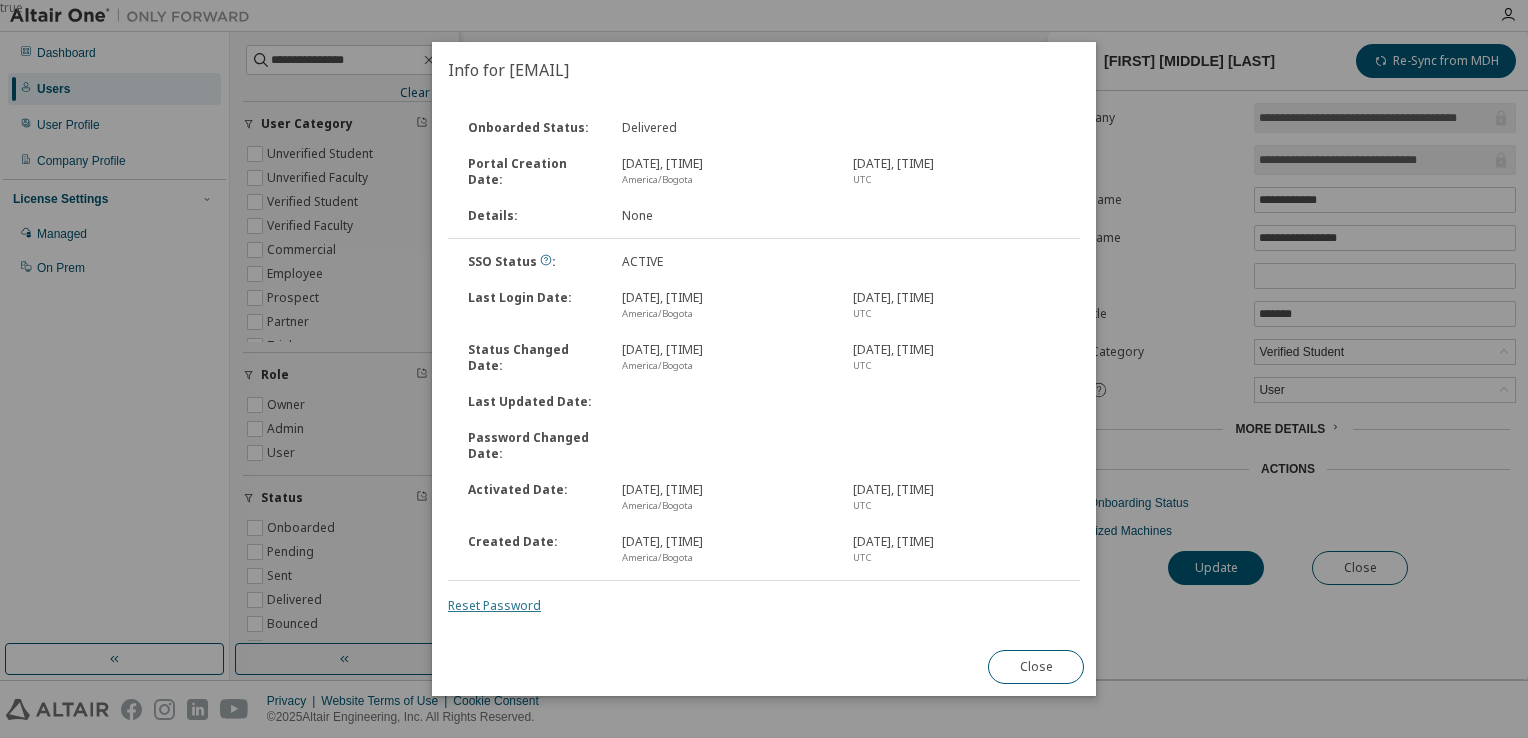 click on "Reset Password" at bounding box center [494, 605] 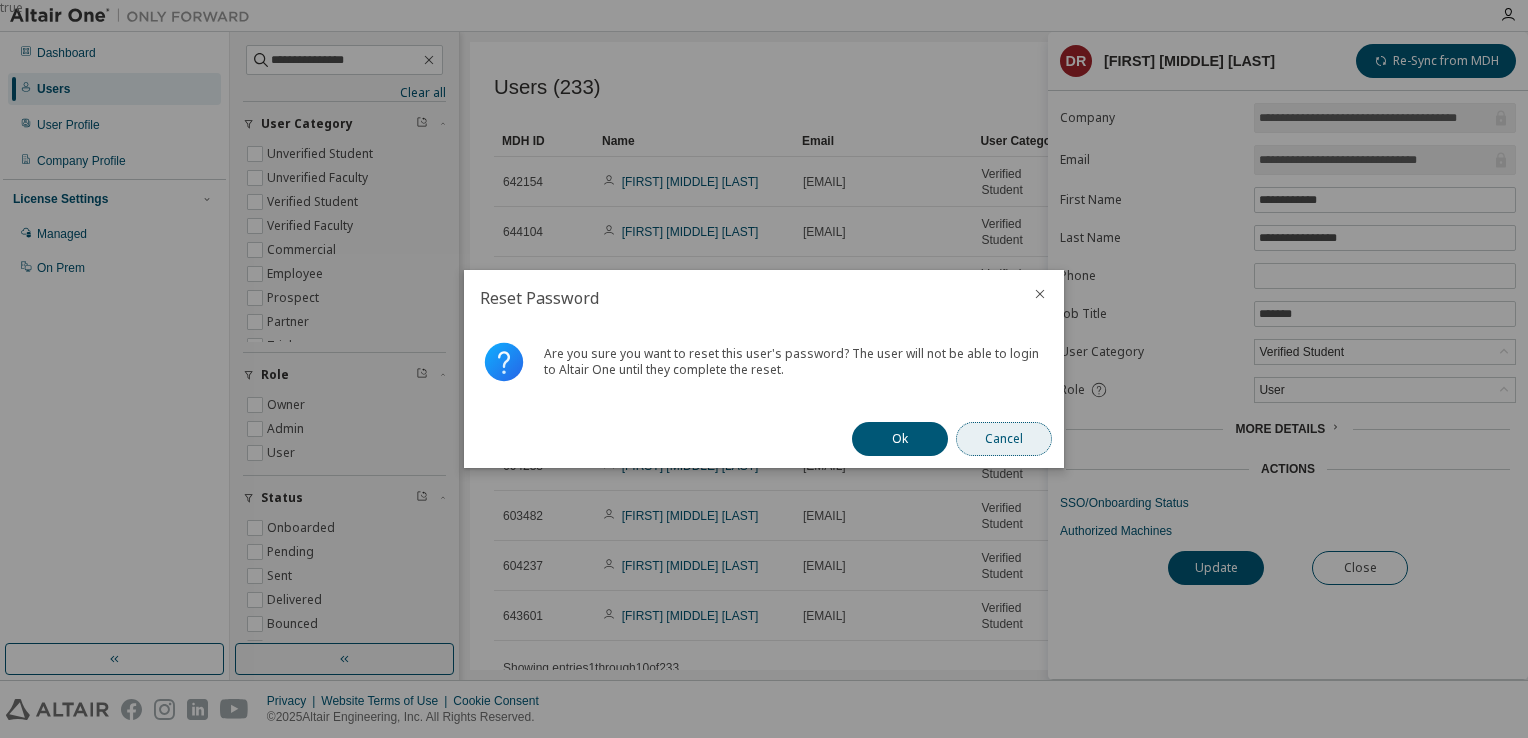 click on "Cancel" at bounding box center (1004, 439) 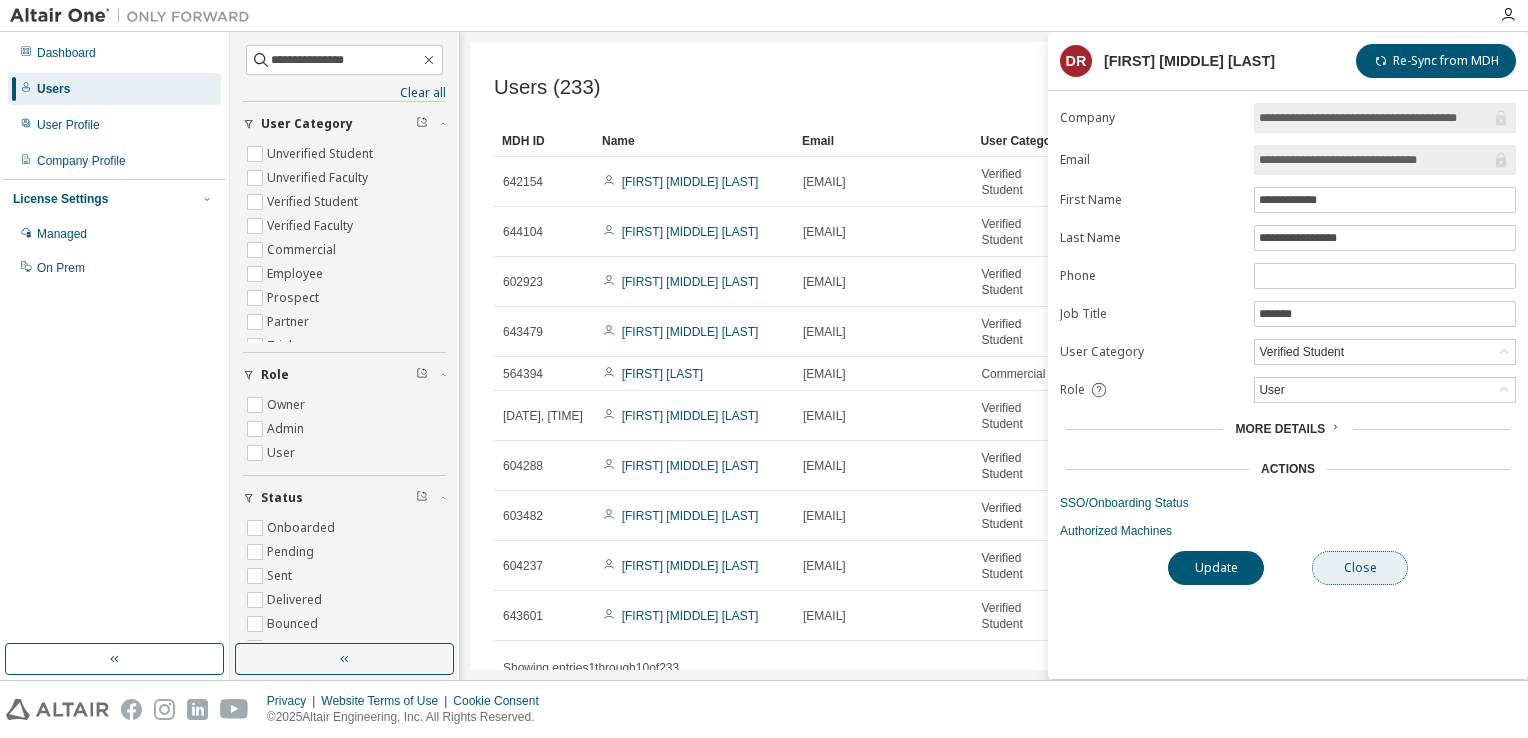 click on "Close" at bounding box center (1360, 568) 